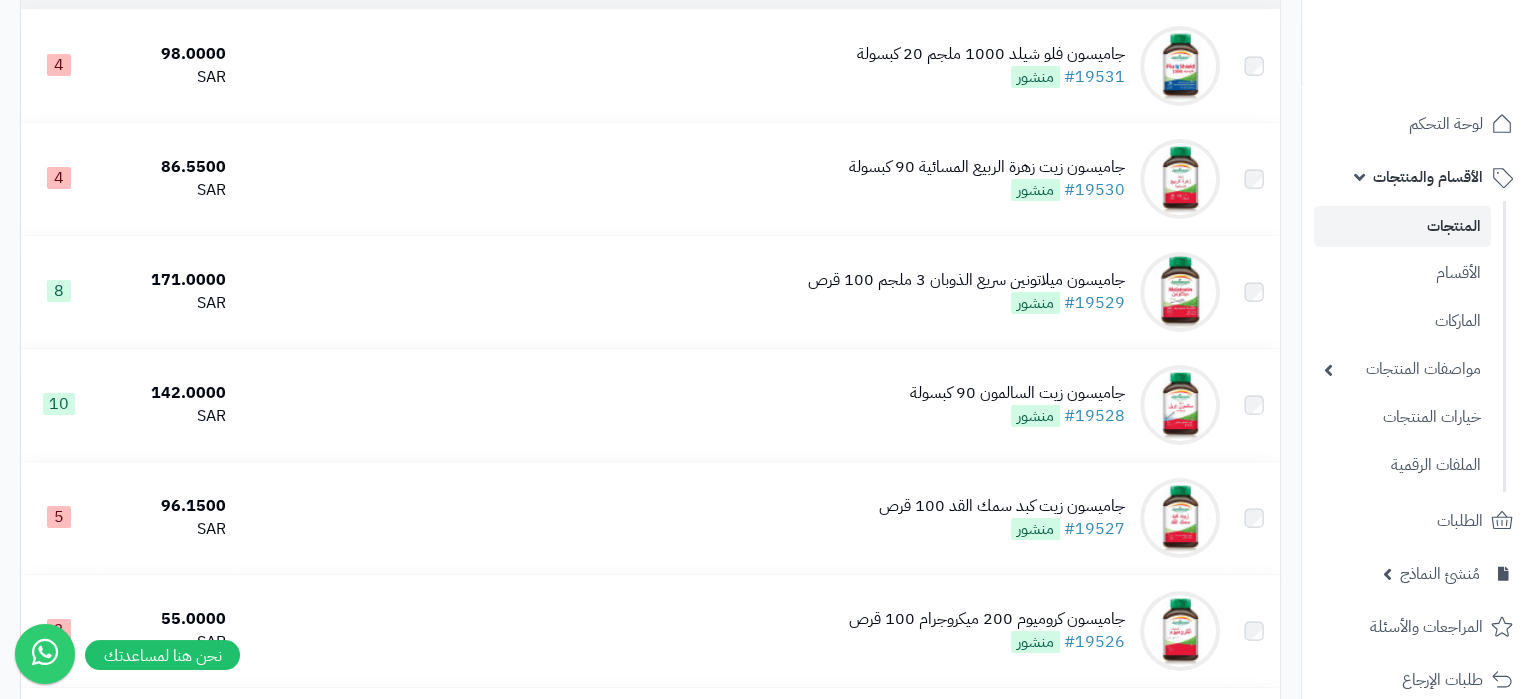 scroll, scrollTop: 315, scrollLeft: 0, axis: vertical 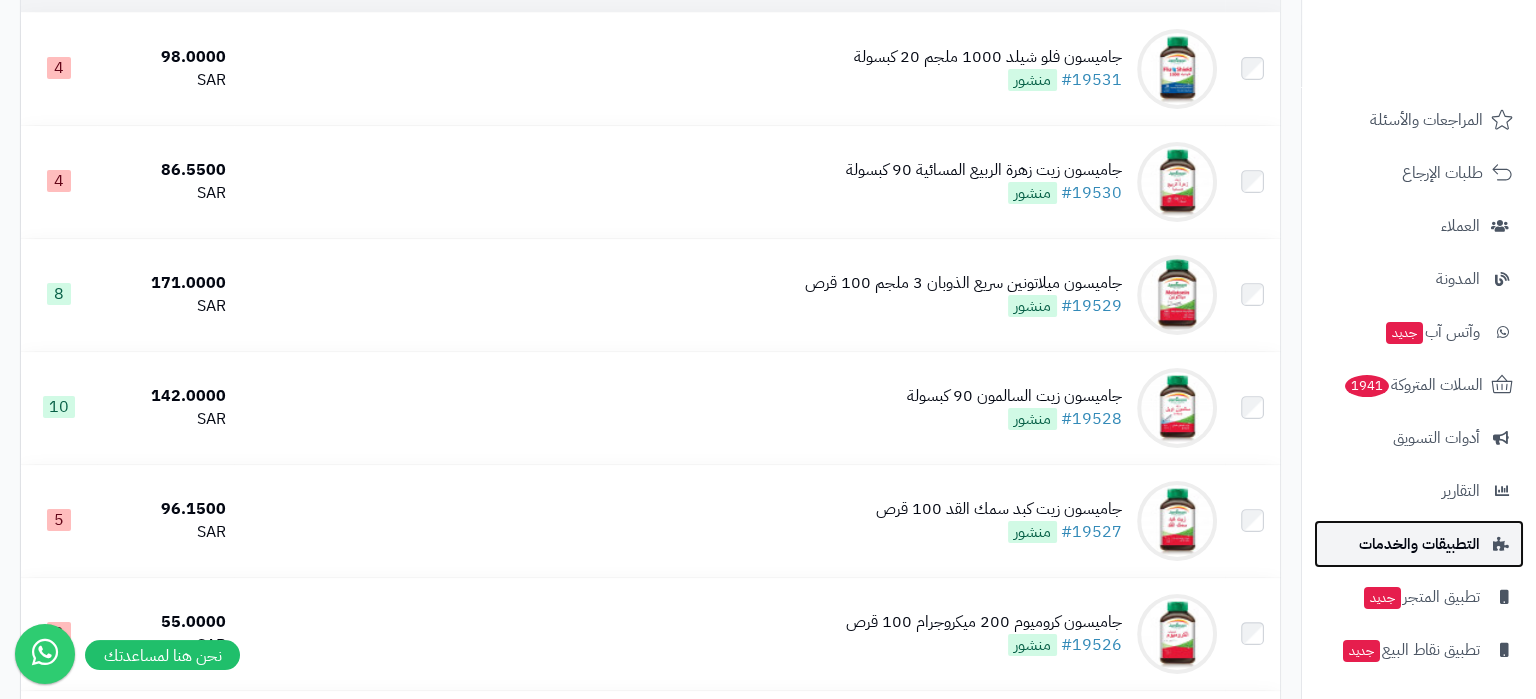 click on "التطبيقات والخدمات" at bounding box center [1419, 544] 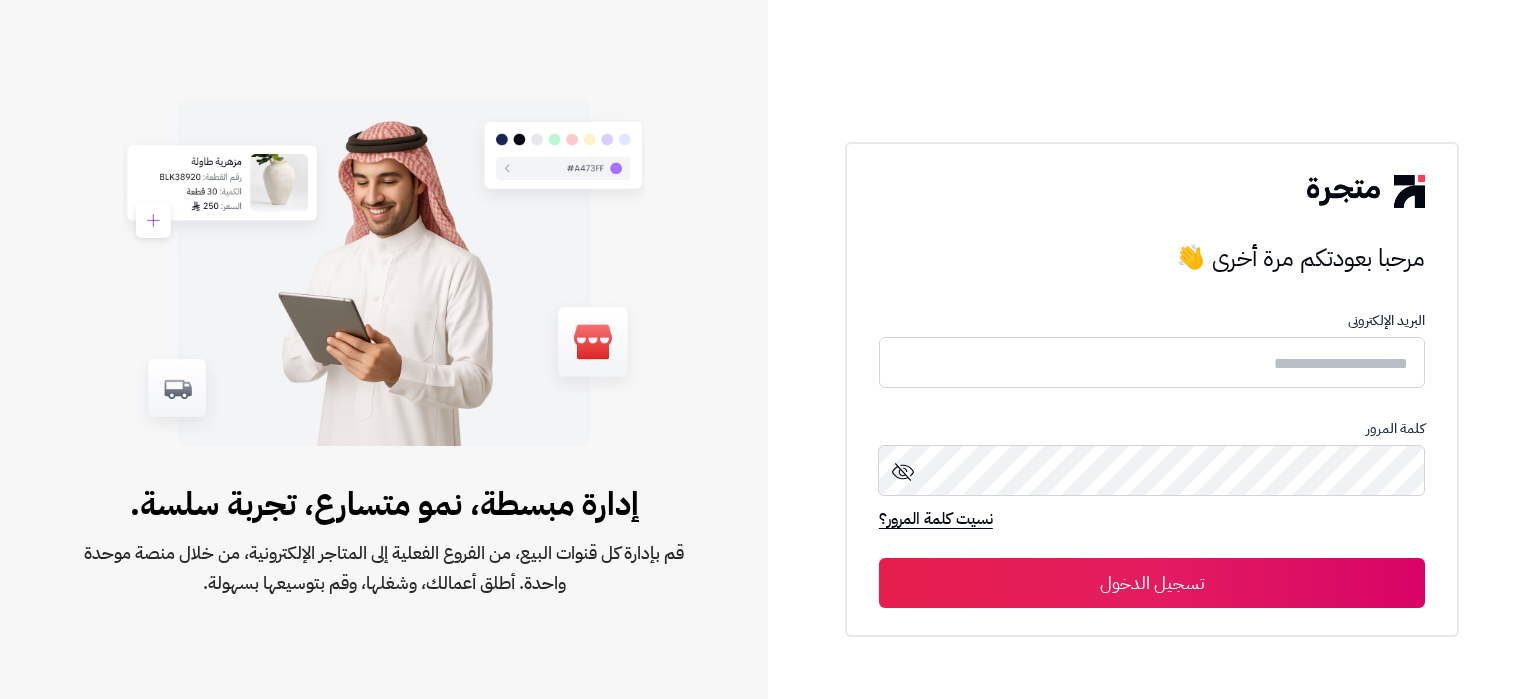 scroll, scrollTop: 0, scrollLeft: 0, axis: both 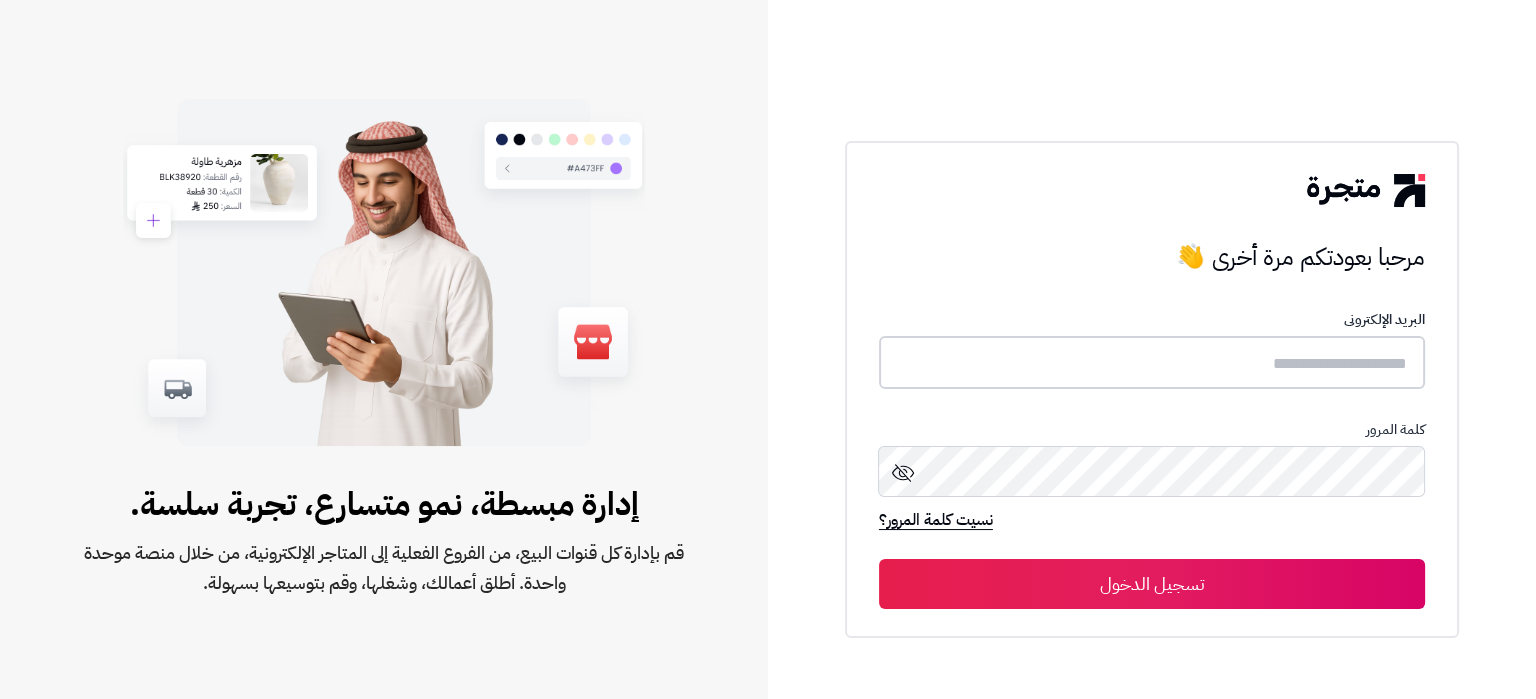 click at bounding box center [1152, 362] 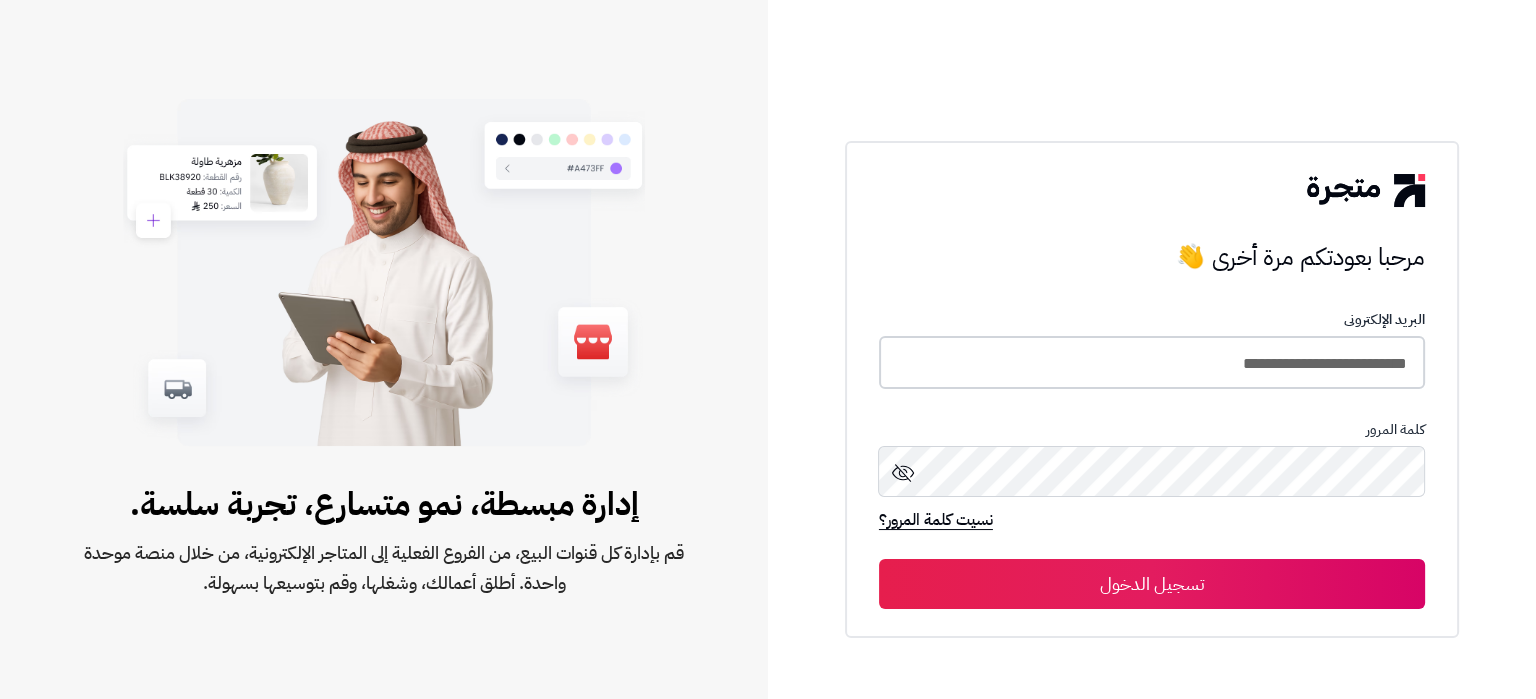type on "**********" 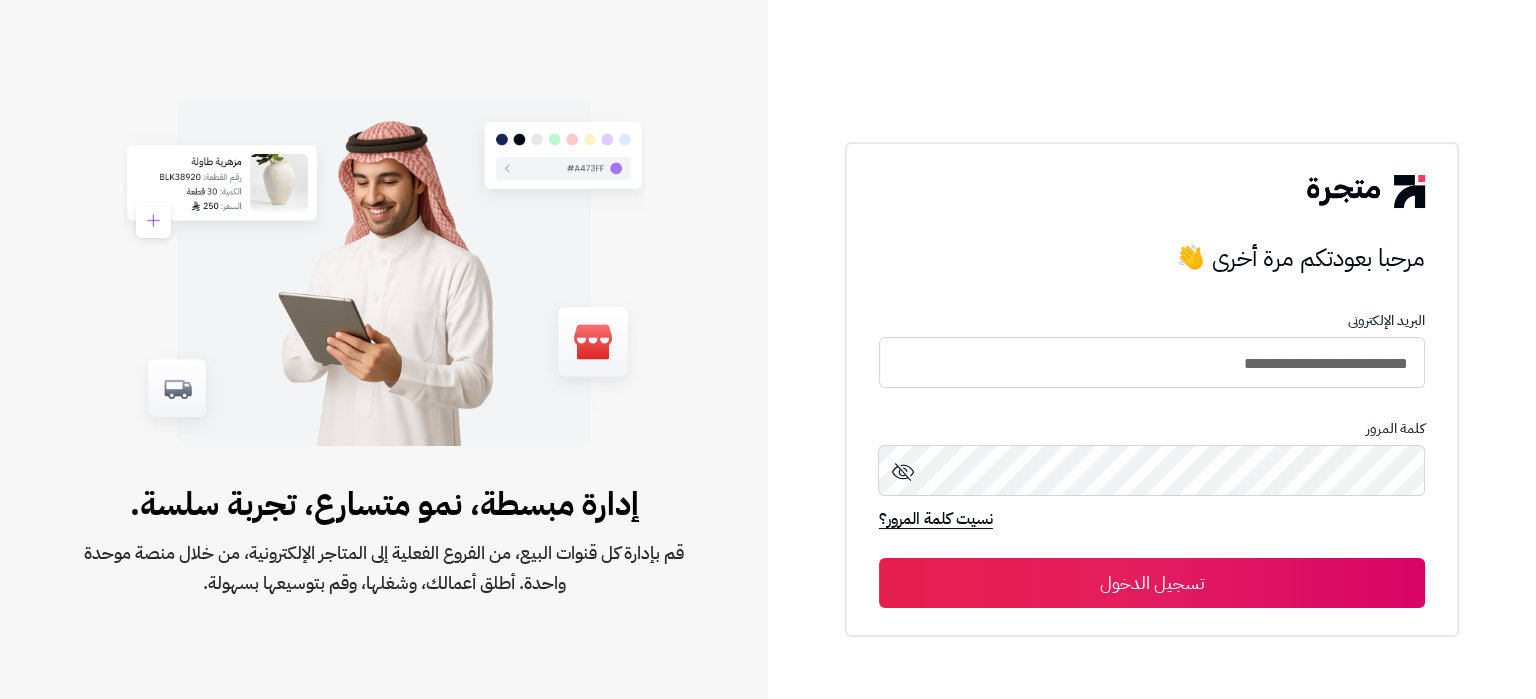click on "تسجيل الدخول" at bounding box center (1152, 583) 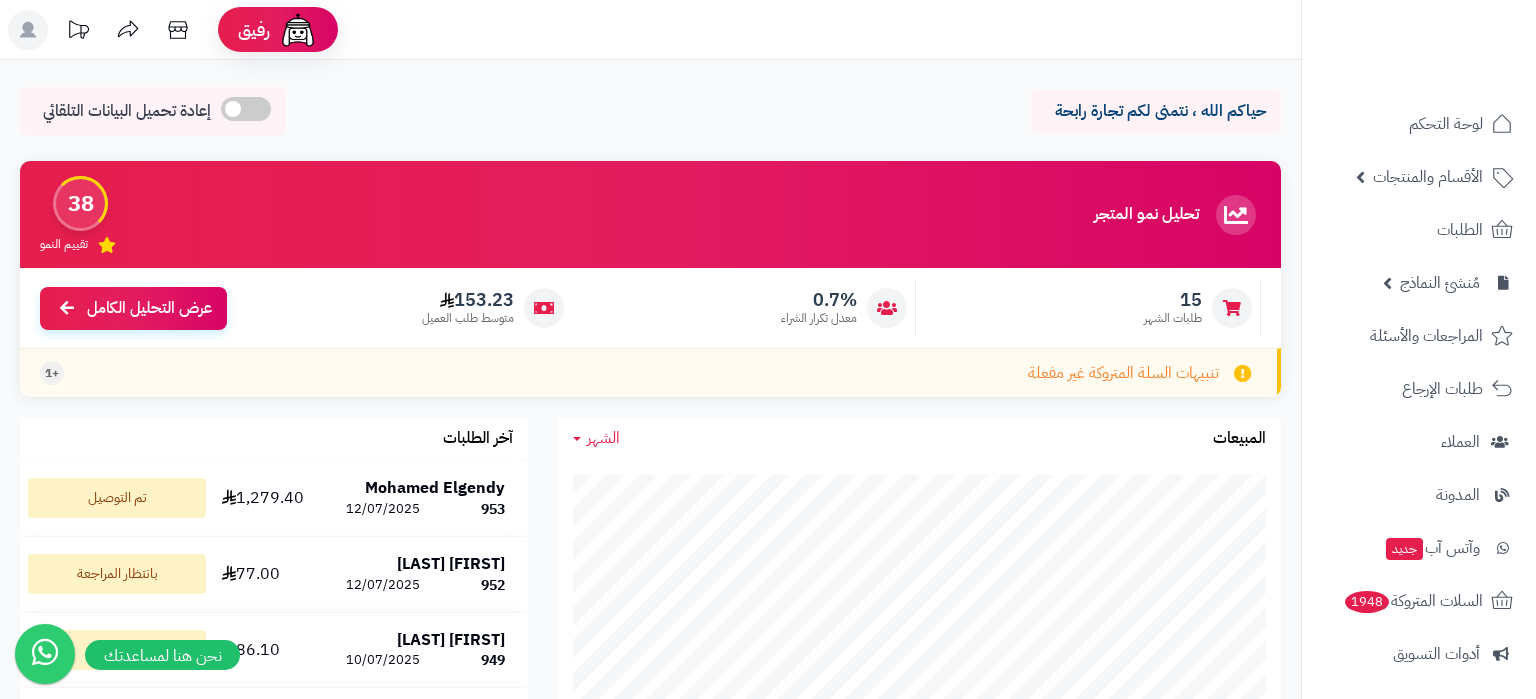scroll, scrollTop: 0, scrollLeft: 0, axis: both 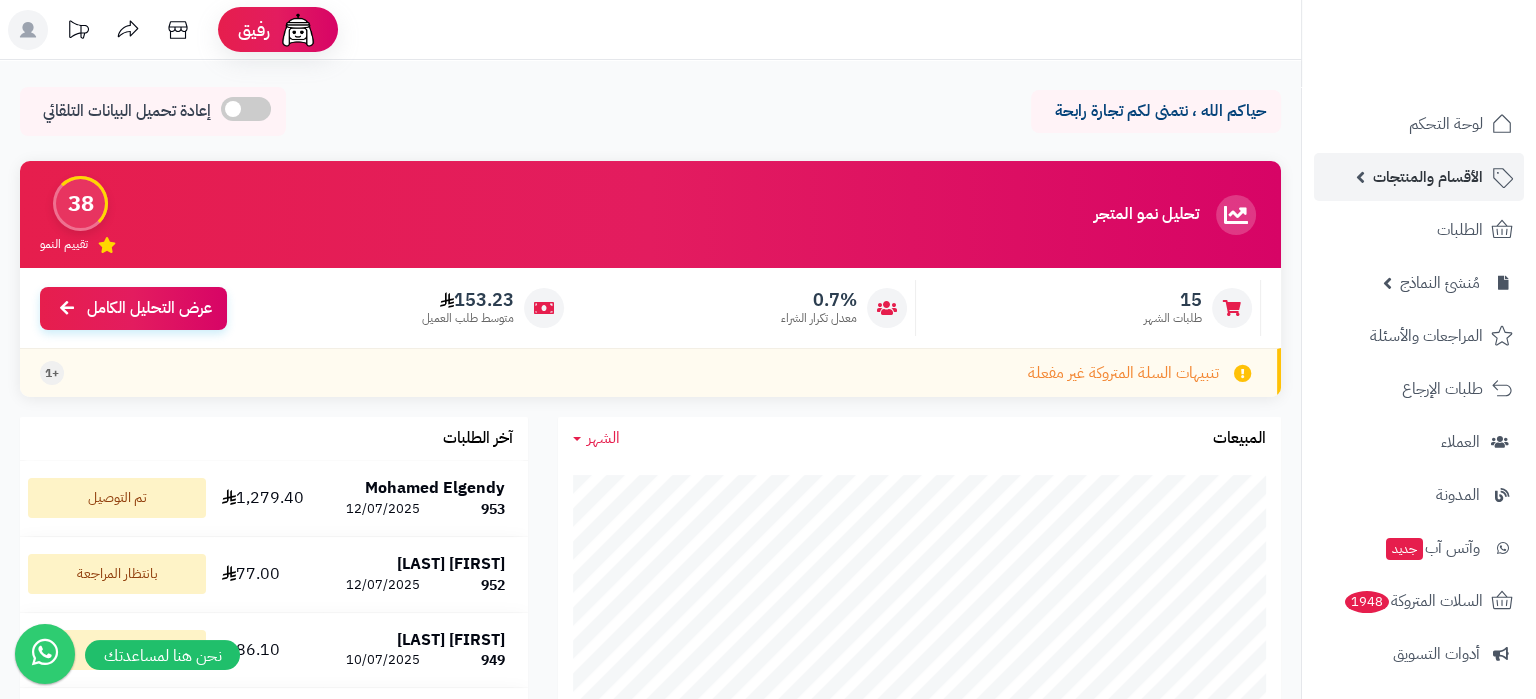 click on "الأقسام والمنتجات" at bounding box center (1428, 177) 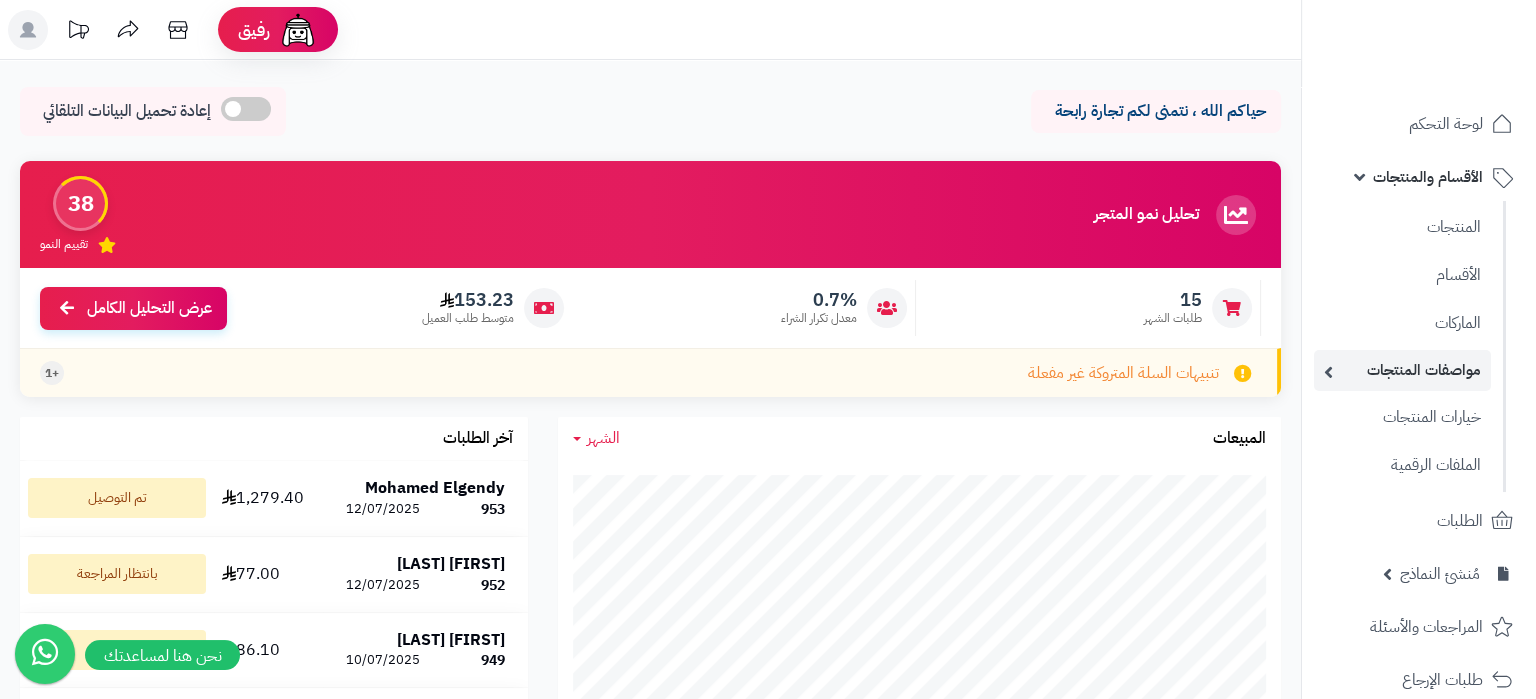 click on "مواصفات المنتجات" at bounding box center [1402, 370] 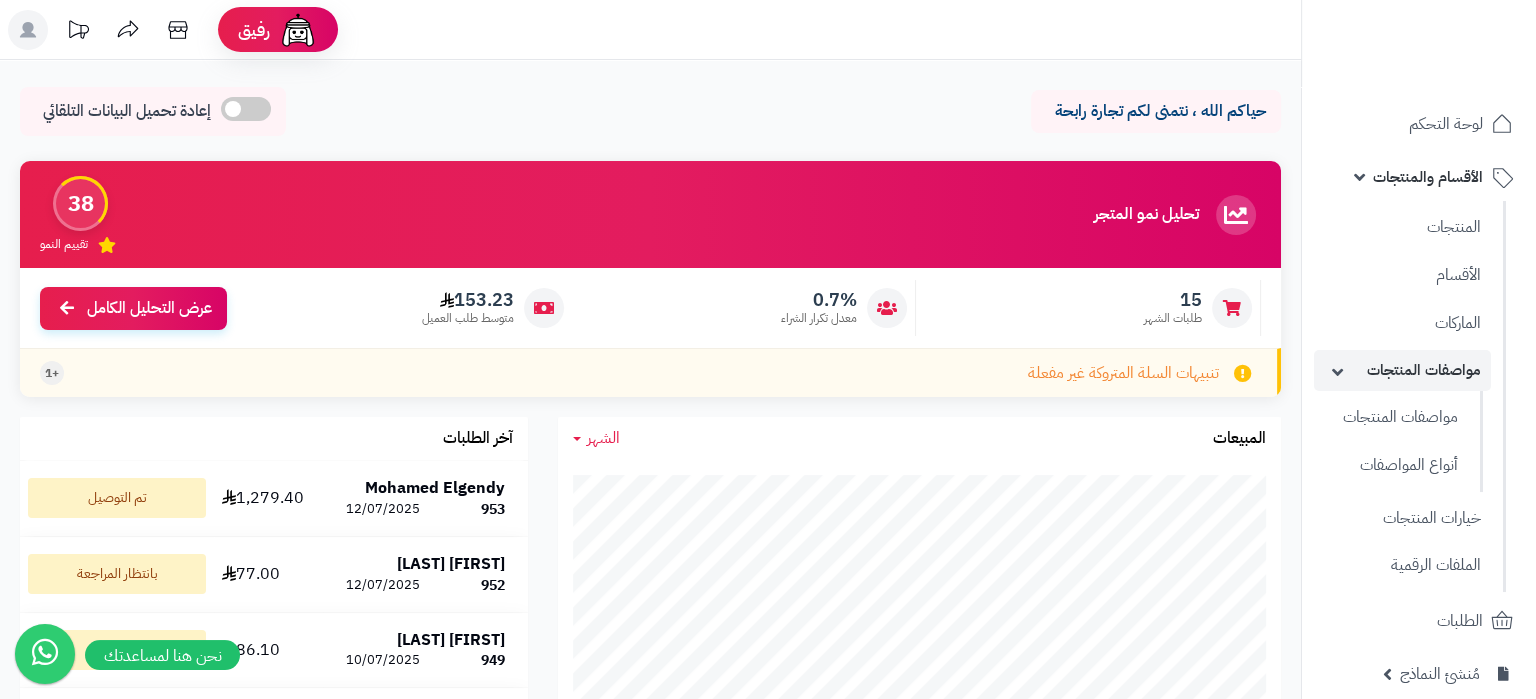 click on "مواصفات المنتجات" at bounding box center [1402, 370] 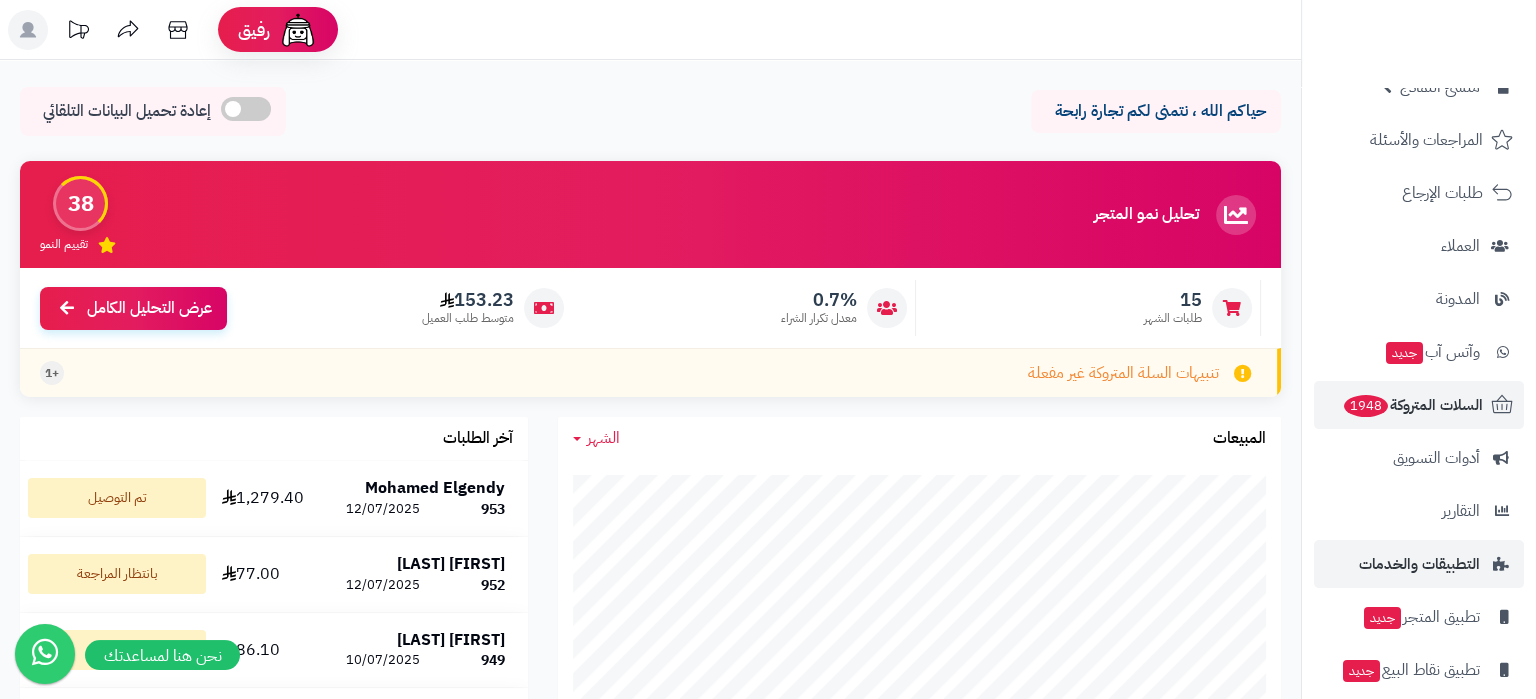 scroll, scrollTop: 508, scrollLeft: 0, axis: vertical 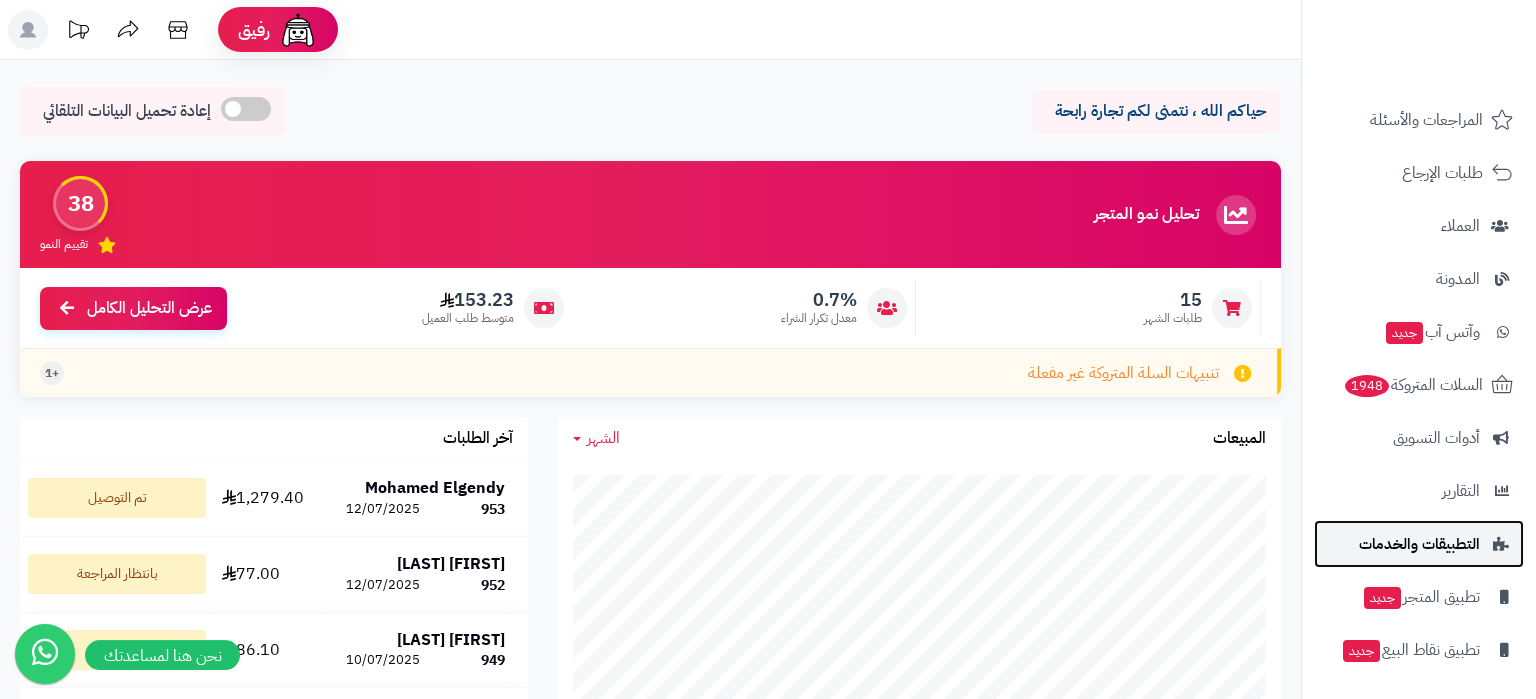 click on "التطبيقات والخدمات" at bounding box center [1419, 544] 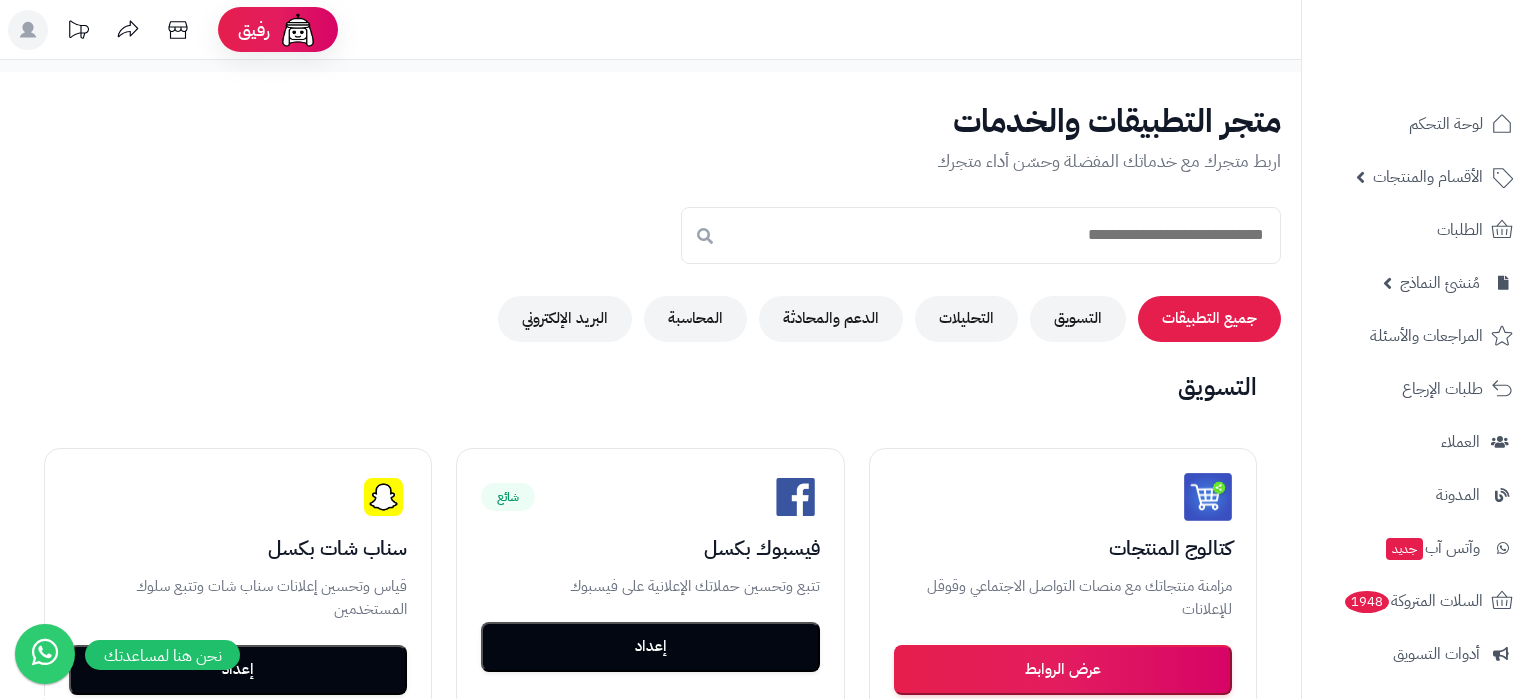 scroll, scrollTop: 0, scrollLeft: 0, axis: both 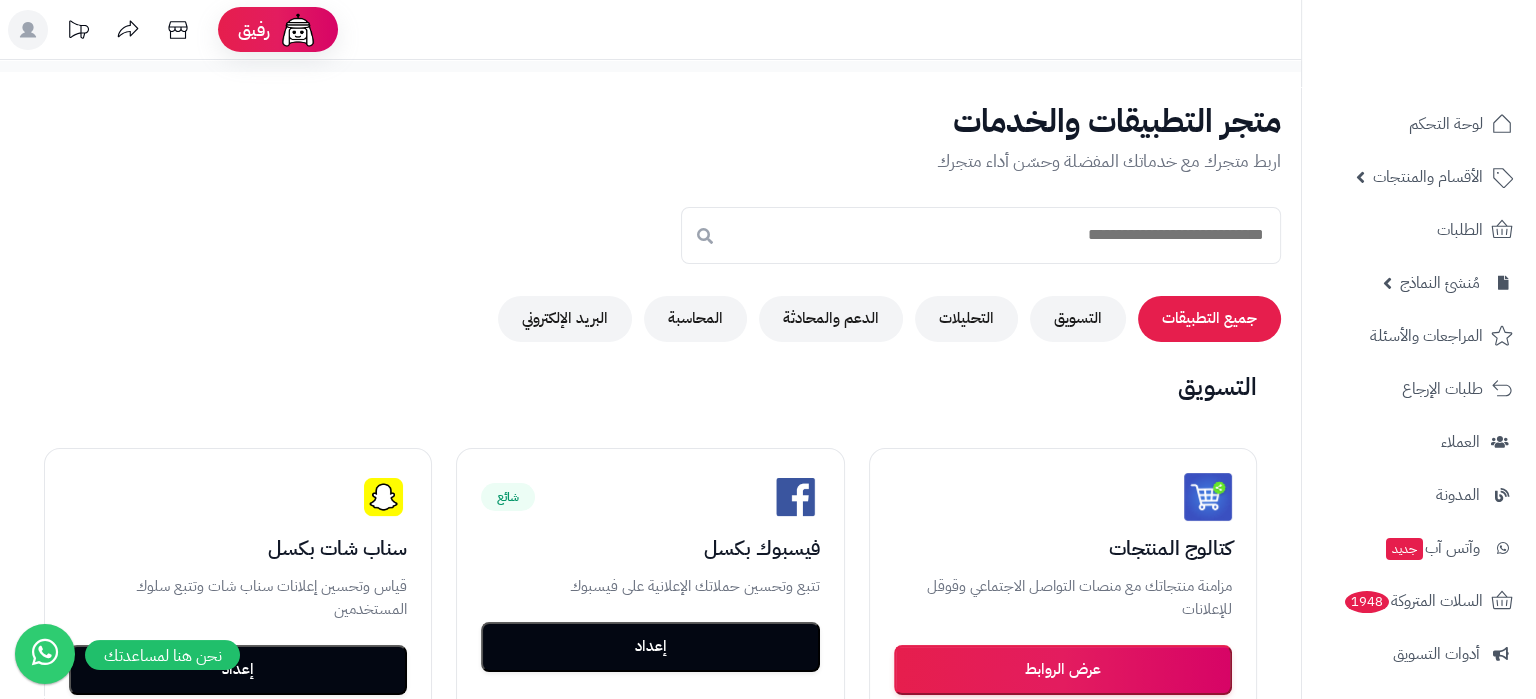 click 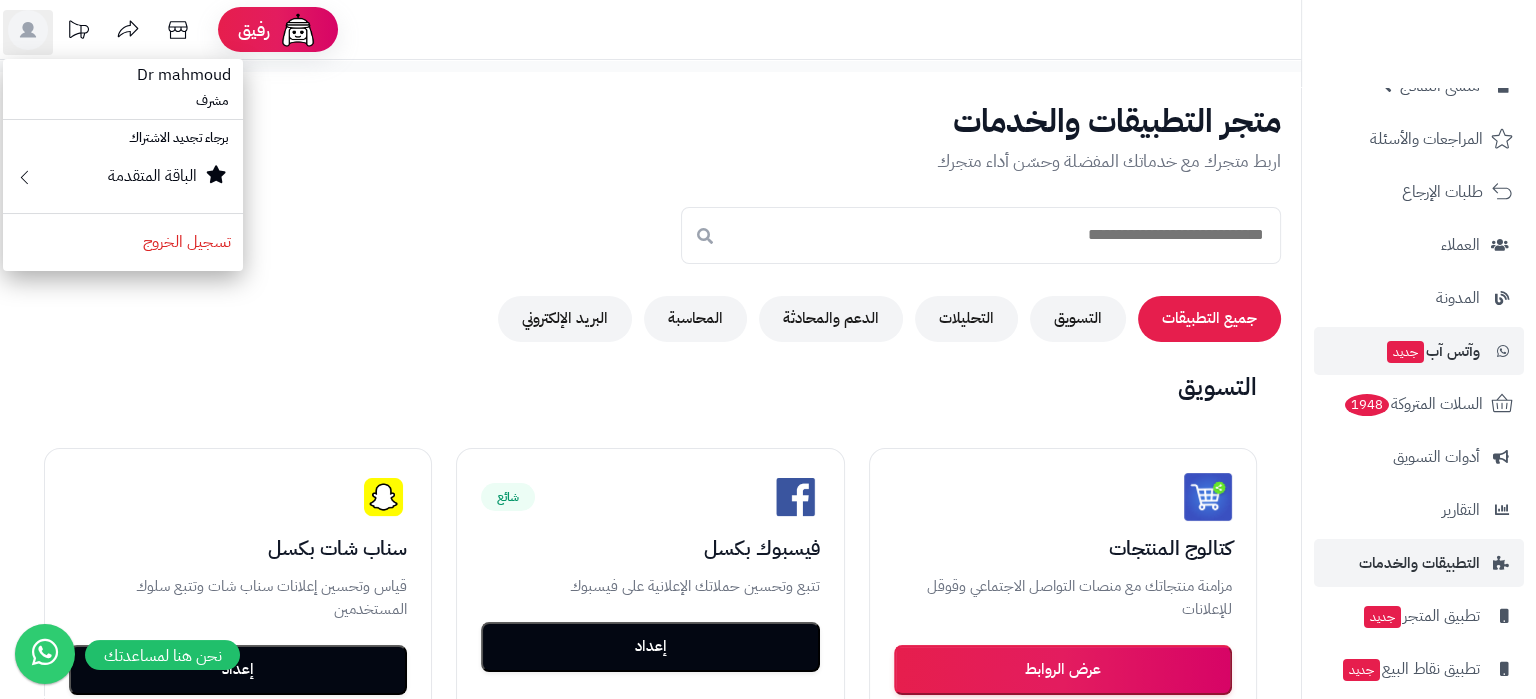 scroll, scrollTop: 216, scrollLeft: 0, axis: vertical 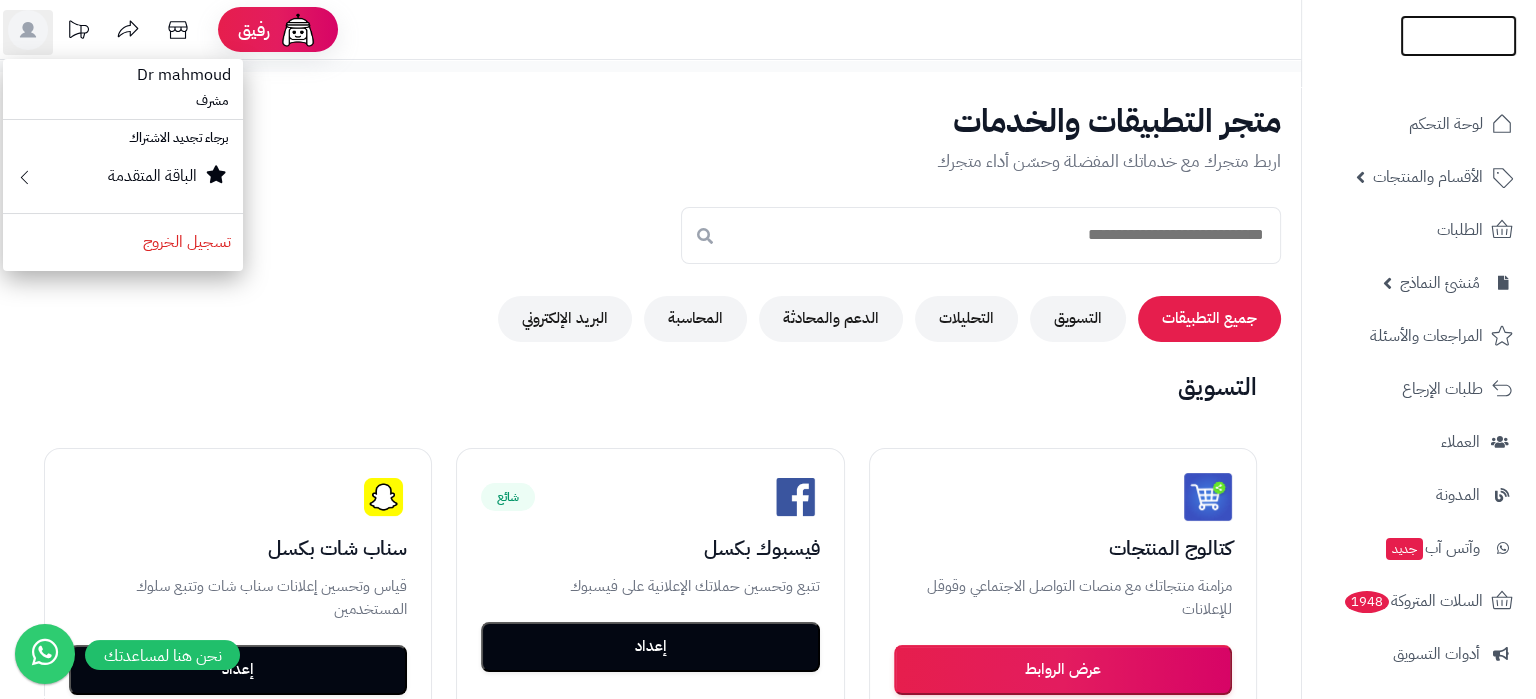click at bounding box center [1458, 55] 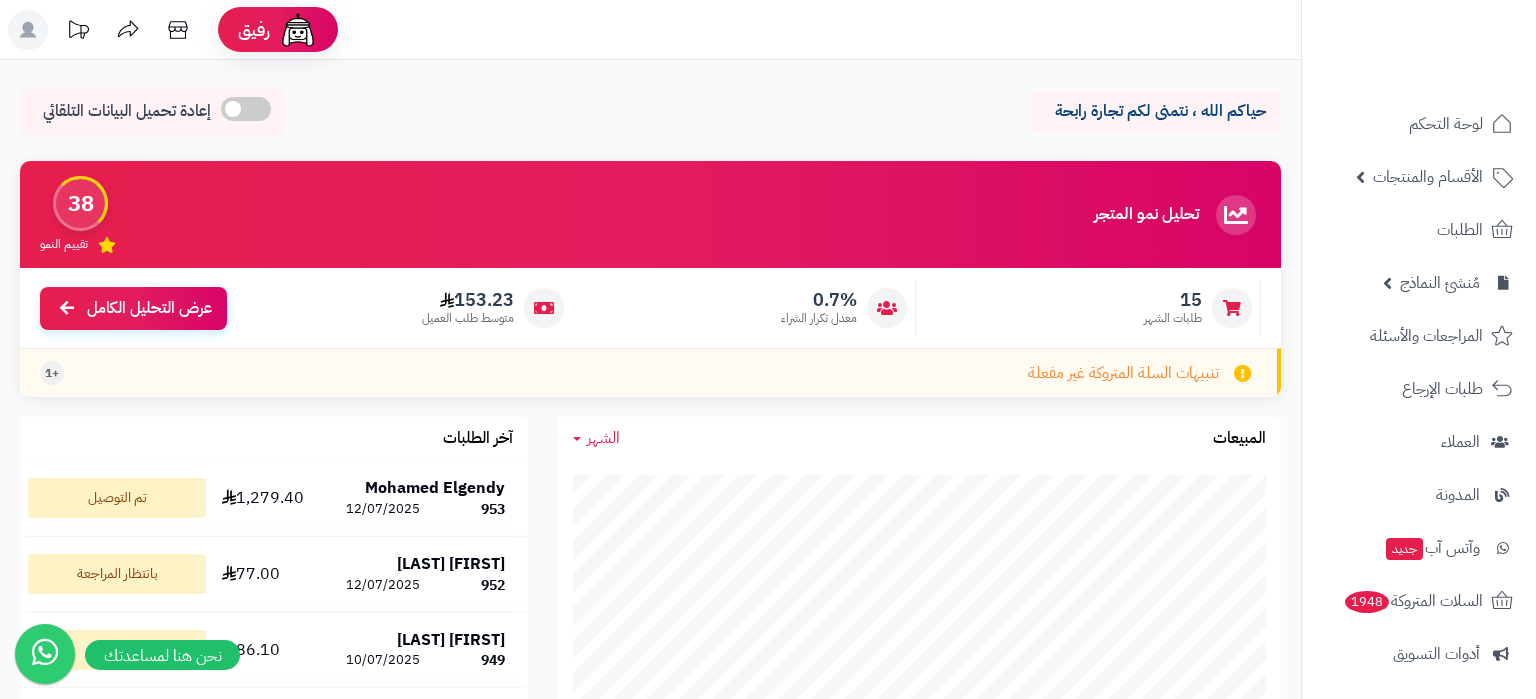 scroll, scrollTop: 0, scrollLeft: 0, axis: both 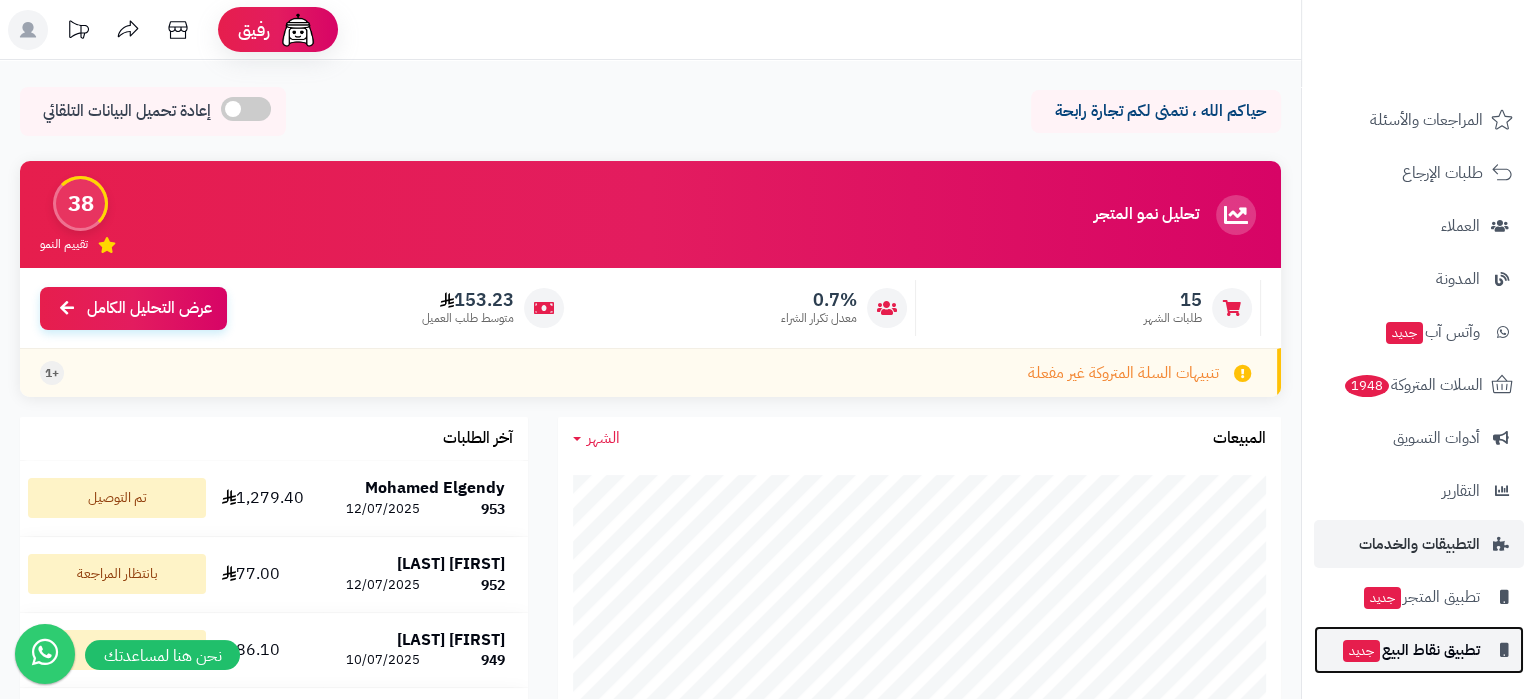 click on "تطبيق نقاط البيع    جديد" at bounding box center (1410, 650) 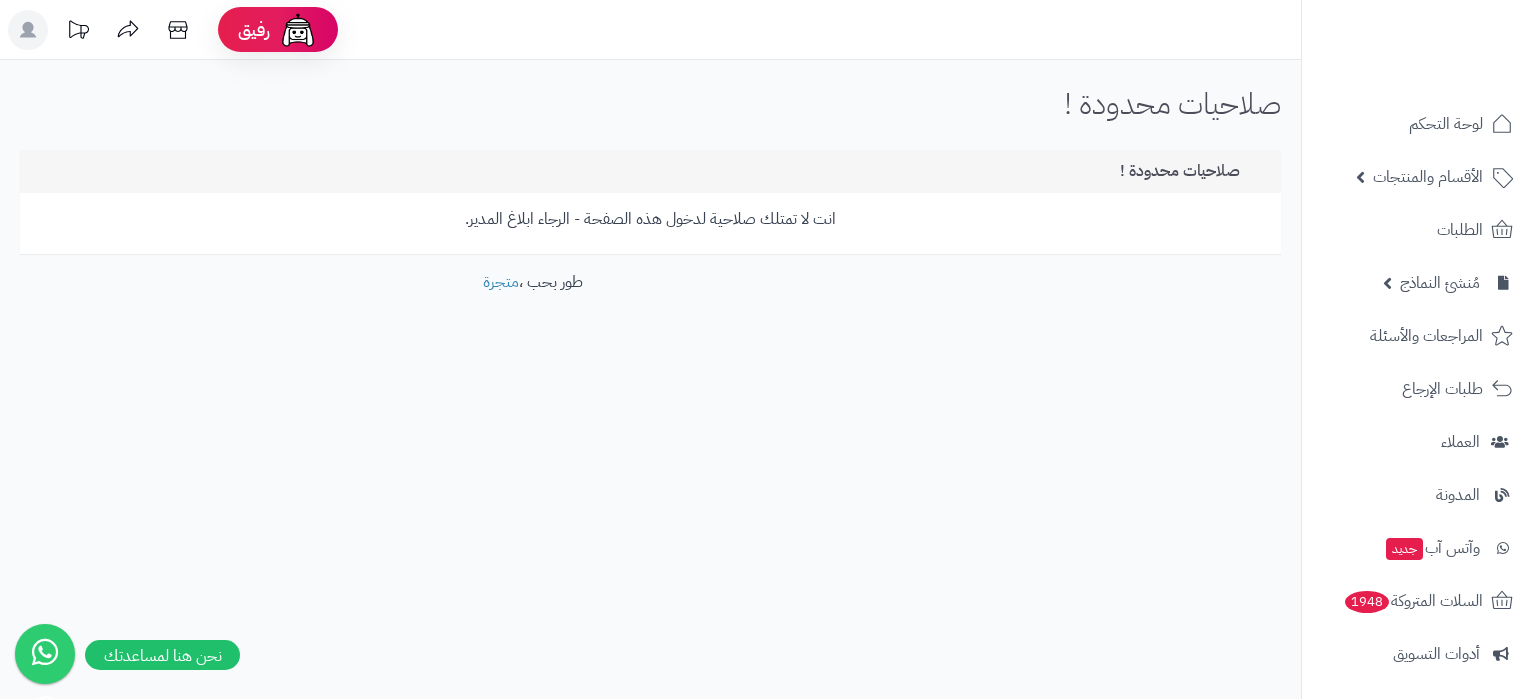 scroll, scrollTop: 0, scrollLeft: 0, axis: both 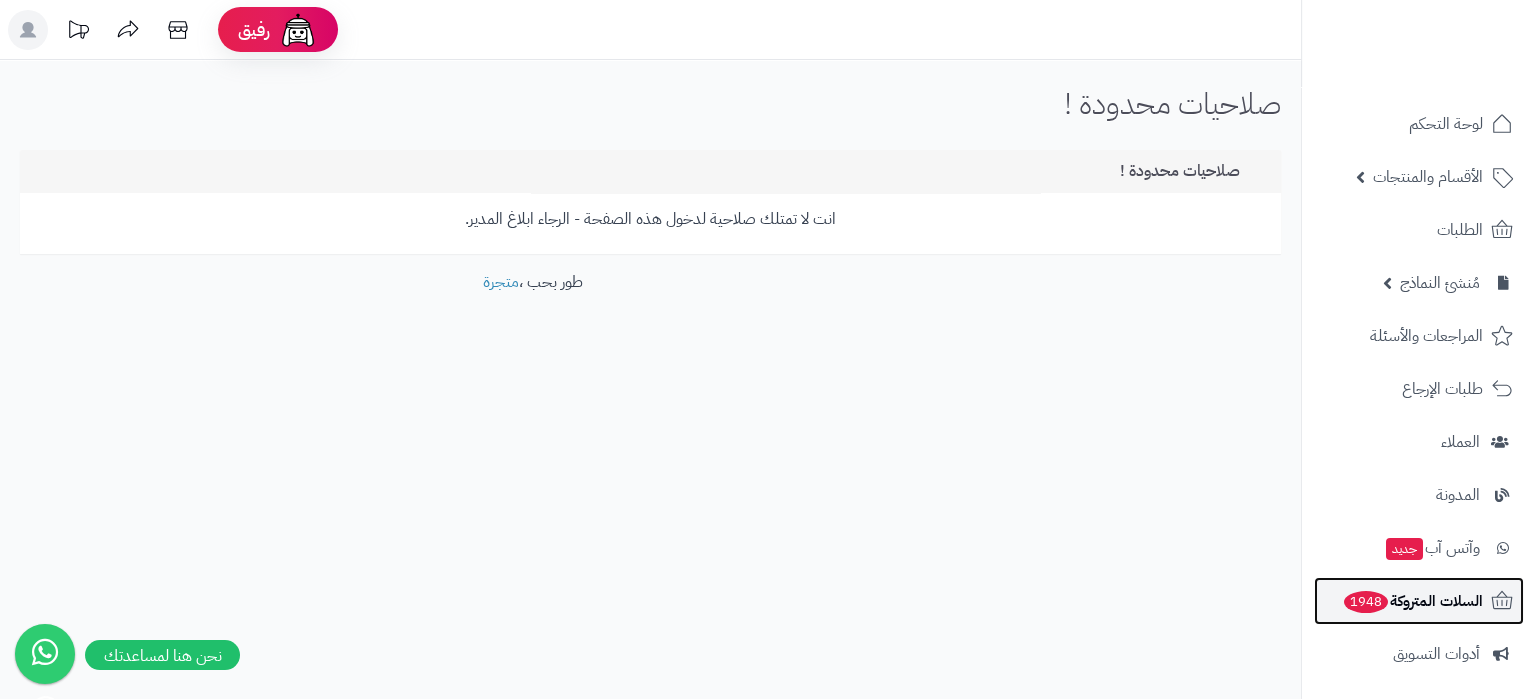 click on "السلات المتروكة  1948" at bounding box center [1412, 601] 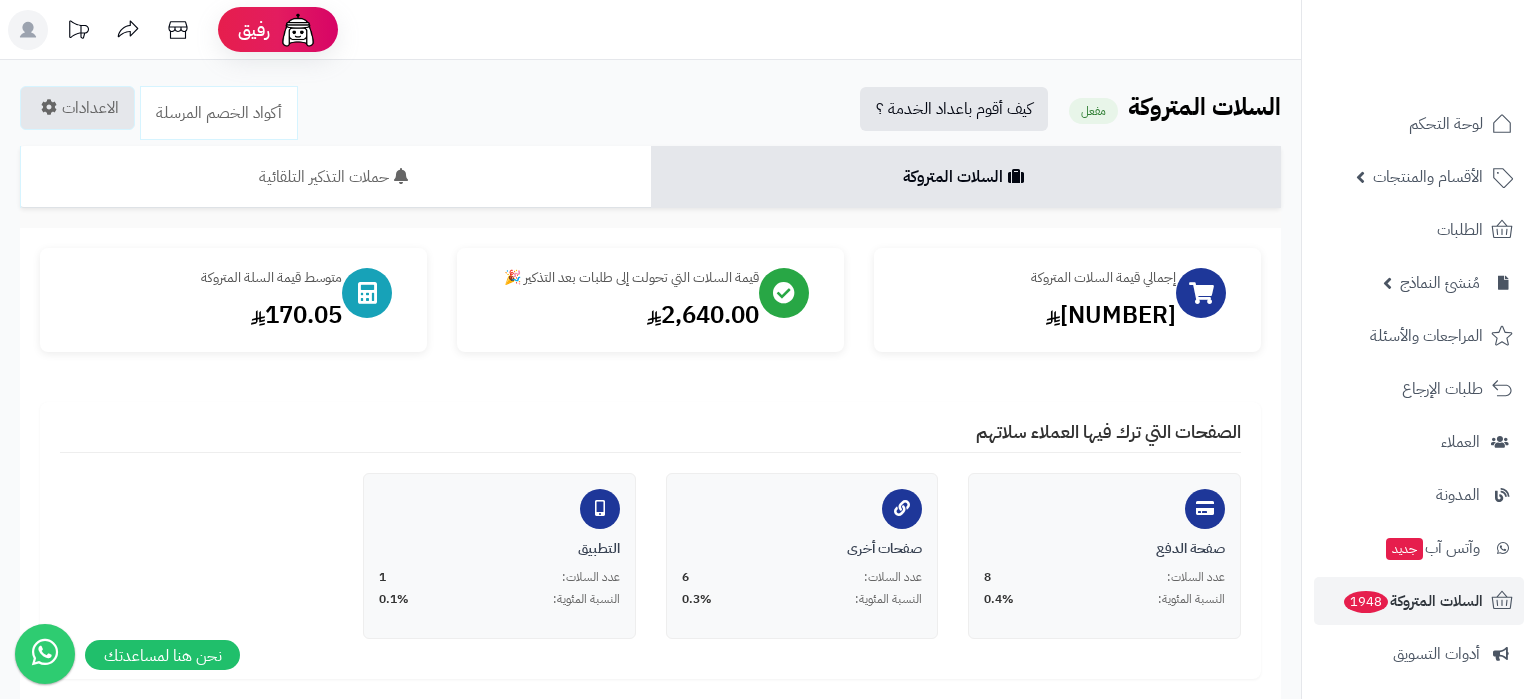 scroll, scrollTop: 0, scrollLeft: 0, axis: both 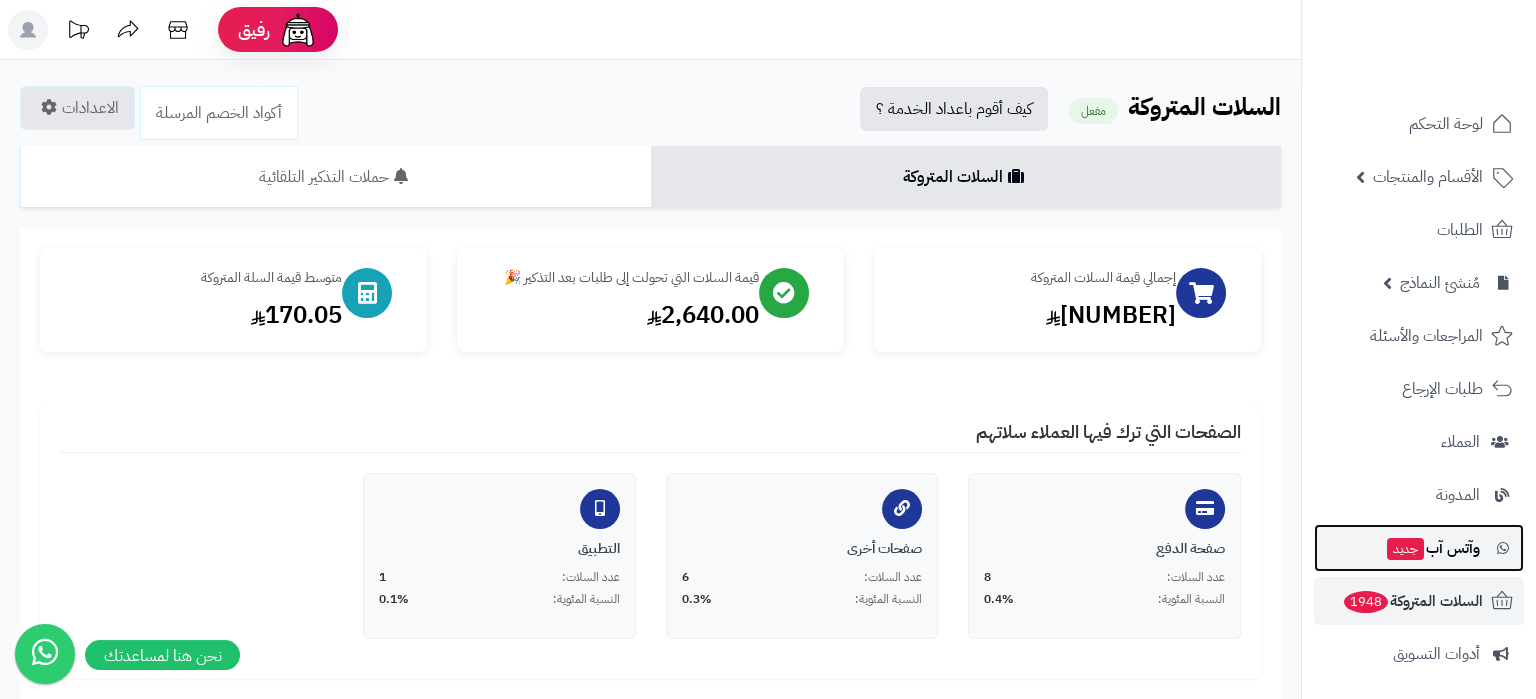 click on "وآتس آب  جديد" at bounding box center (1432, 548) 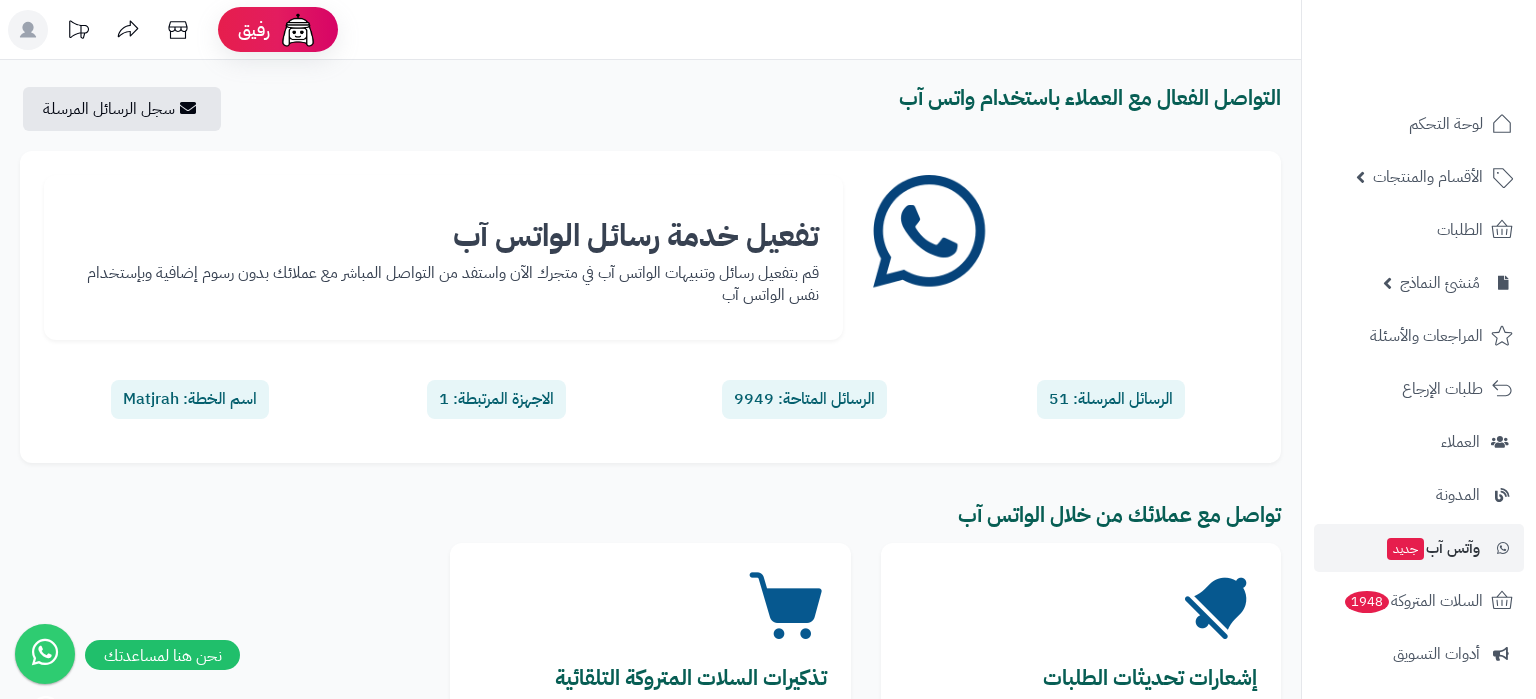 scroll, scrollTop: 0, scrollLeft: 0, axis: both 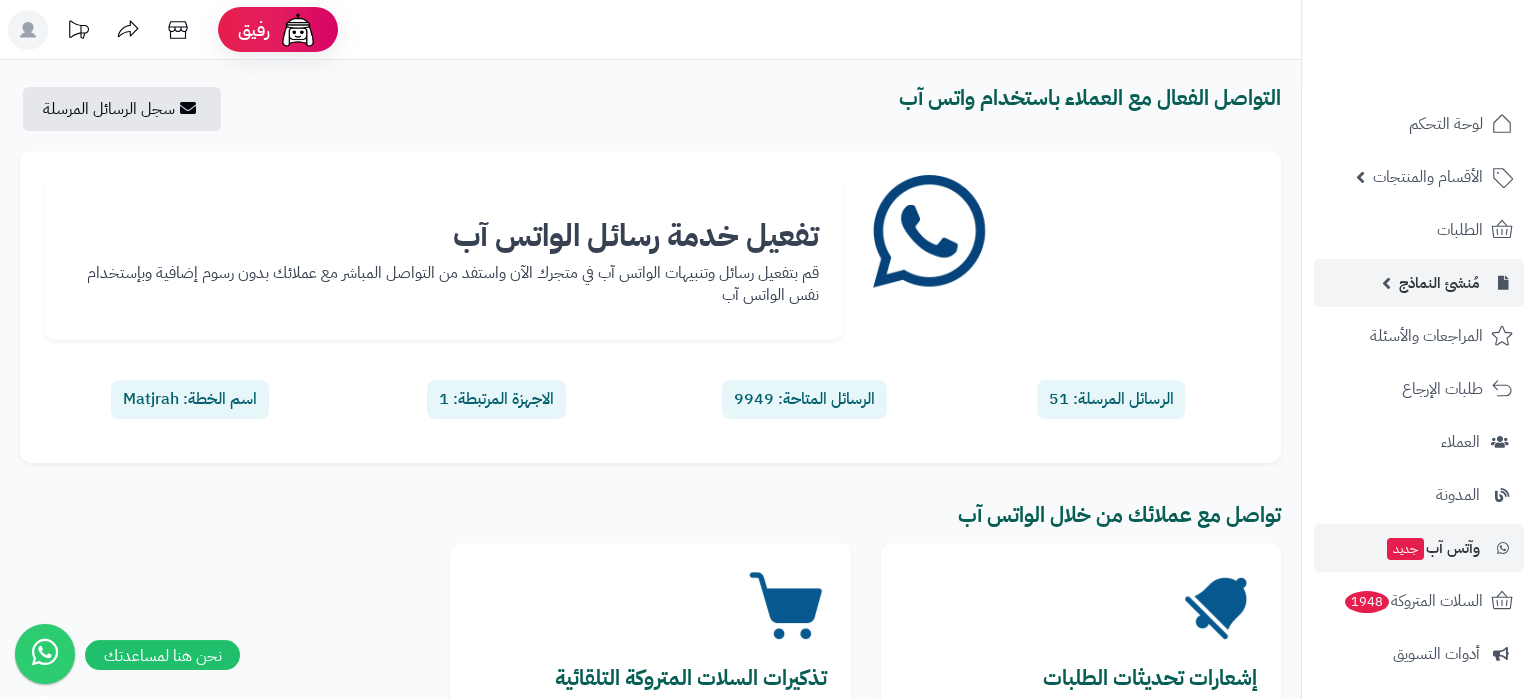 click on "مُنشئ النماذج" at bounding box center (1439, 283) 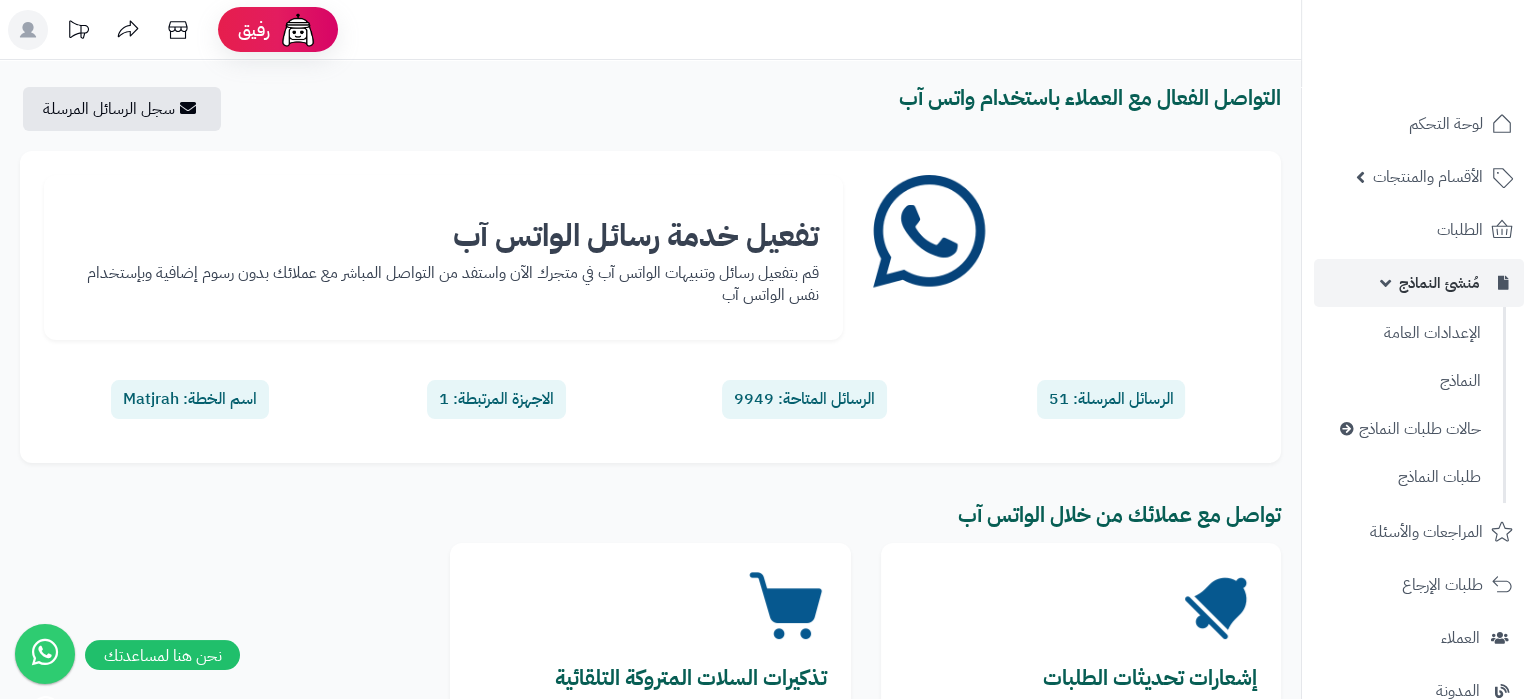 click on "مُنشئ النماذج" at bounding box center [1439, 283] 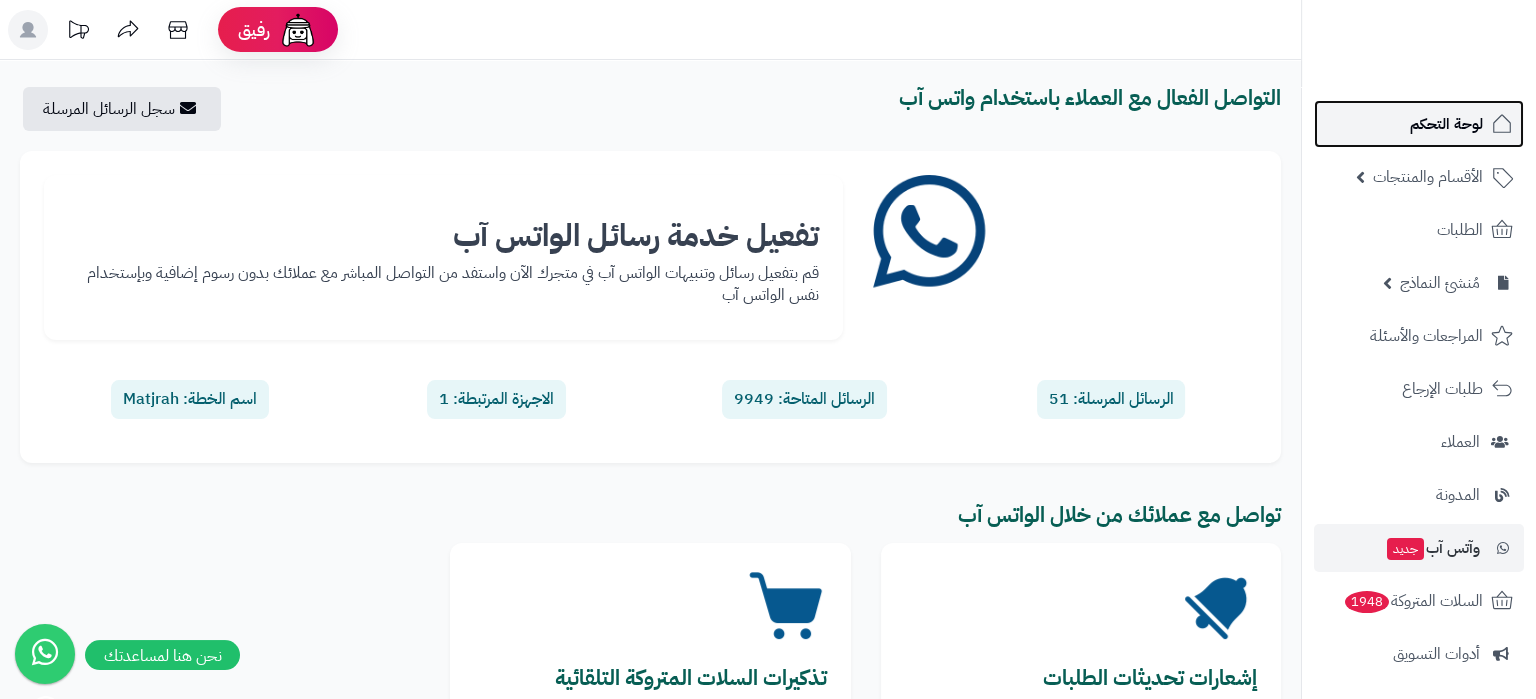 click on "لوحة التحكم" at bounding box center (1446, 124) 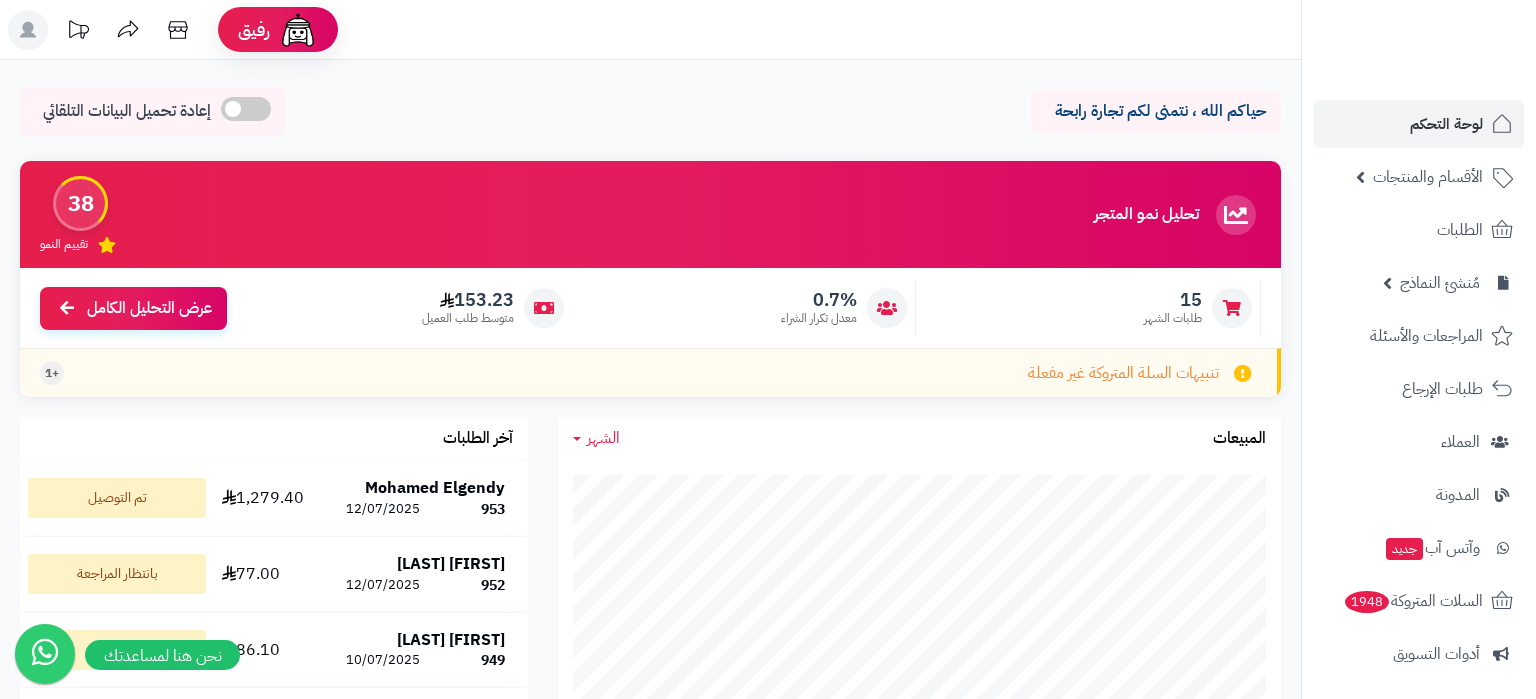 scroll, scrollTop: 0, scrollLeft: 0, axis: both 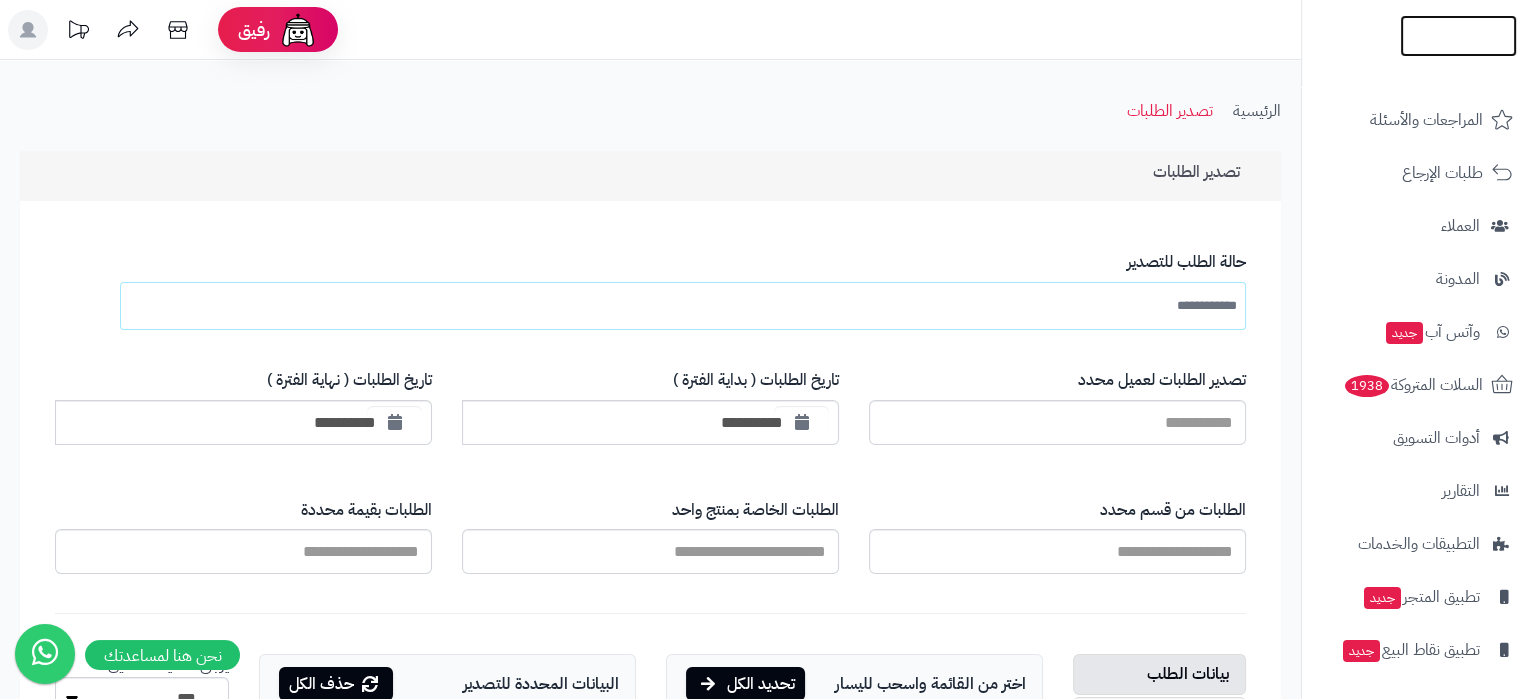 click at bounding box center (1458, 44) 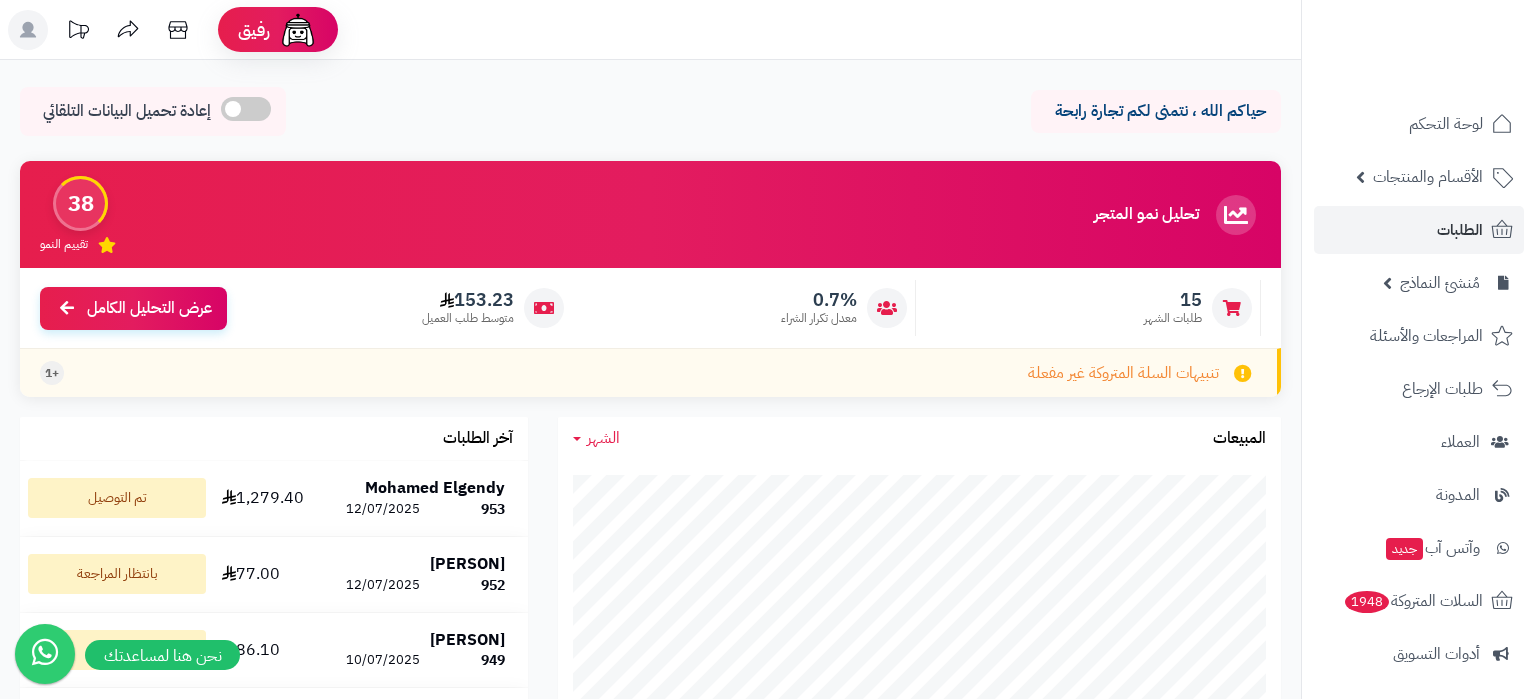 scroll, scrollTop: 0, scrollLeft: 0, axis: both 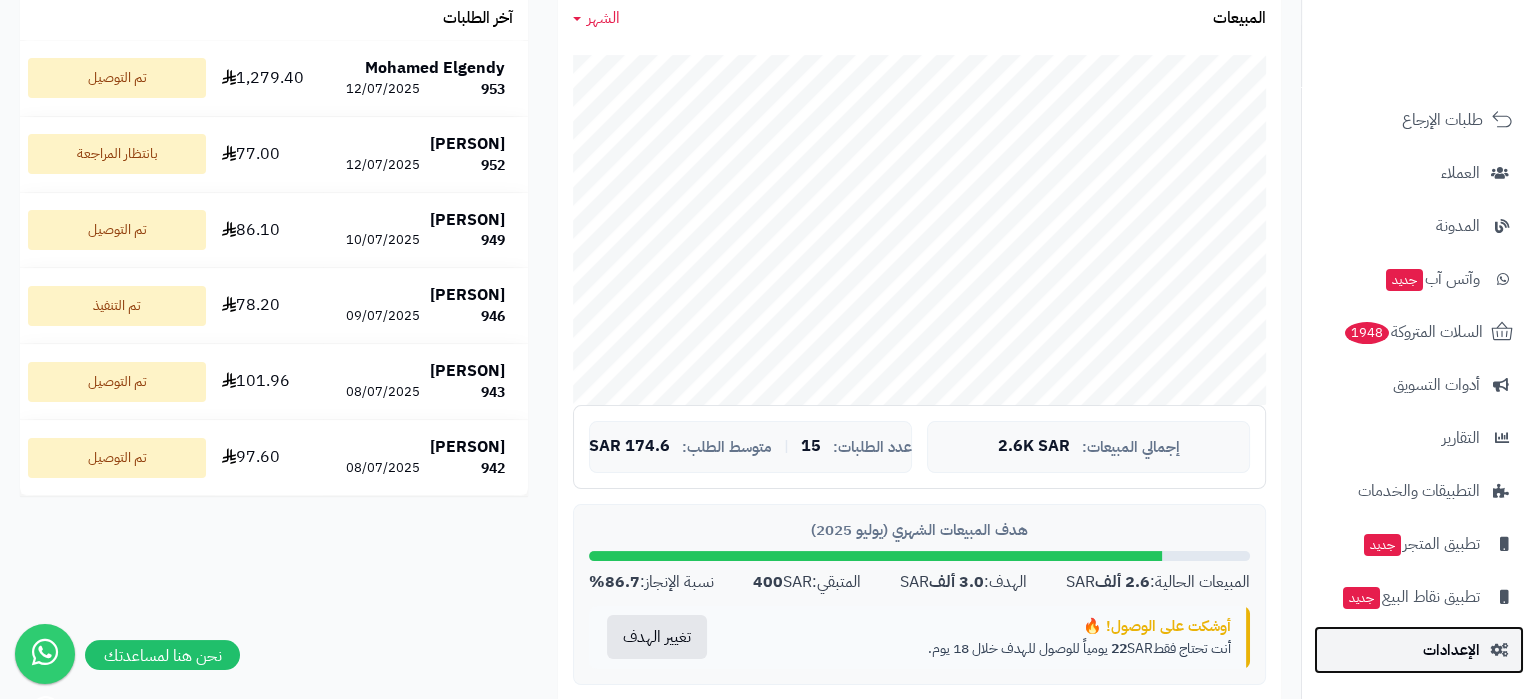 click on "الإعدادات" at bounding box center [1451, 650] 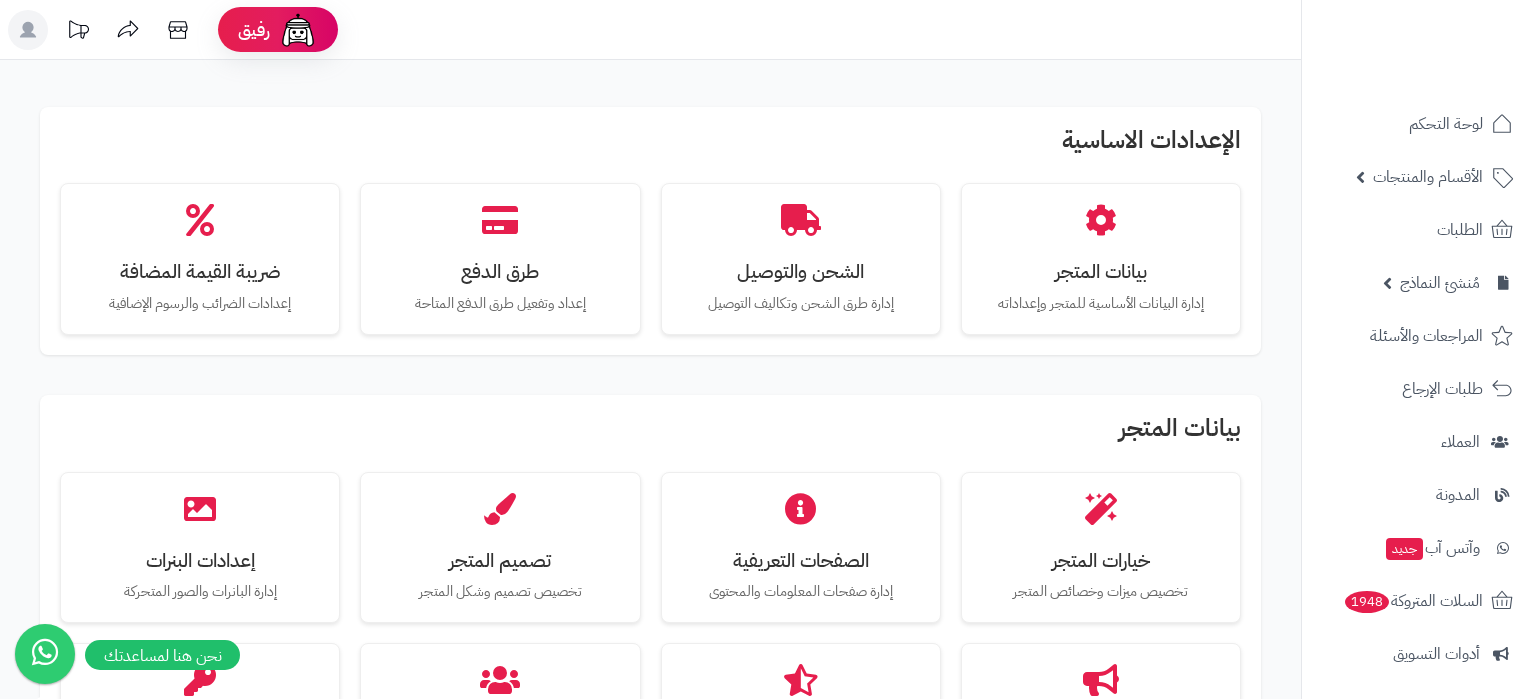scroll, scrollTop: 0, scrollLeft: 0, axis: both 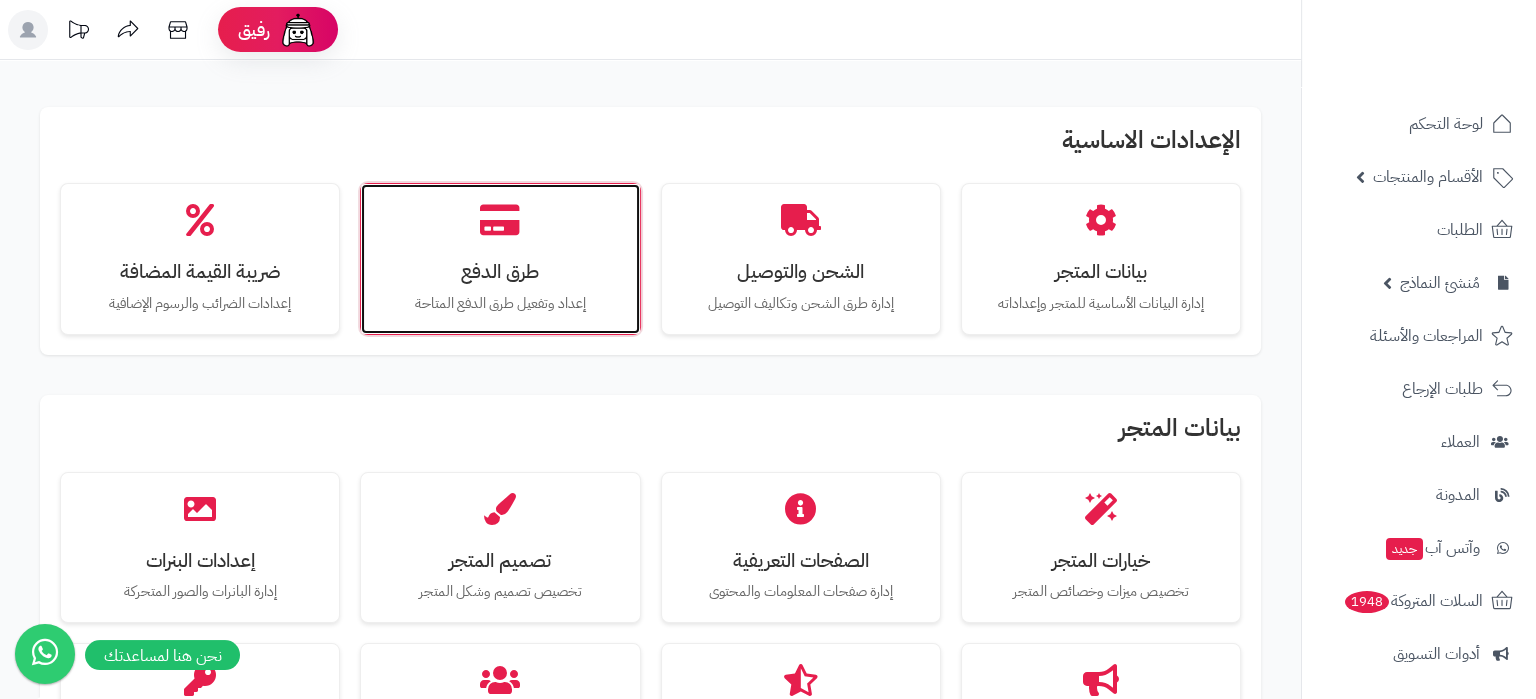 click on "طرق الدفع إعداد وتفعيل طرق الدفع المتاحة" at bounding box center [500, 259] 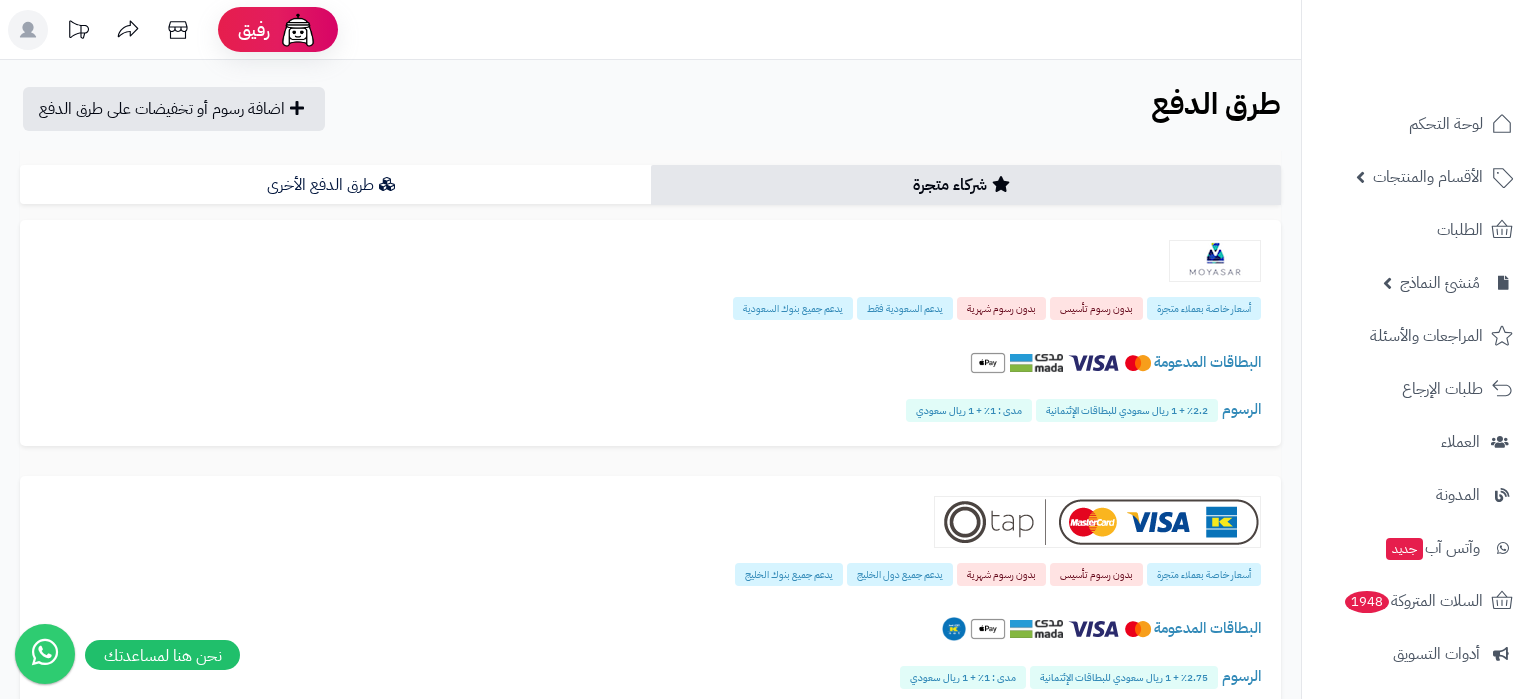 scroll, scrollTop: 0, scrollLeft: 0, axis: both 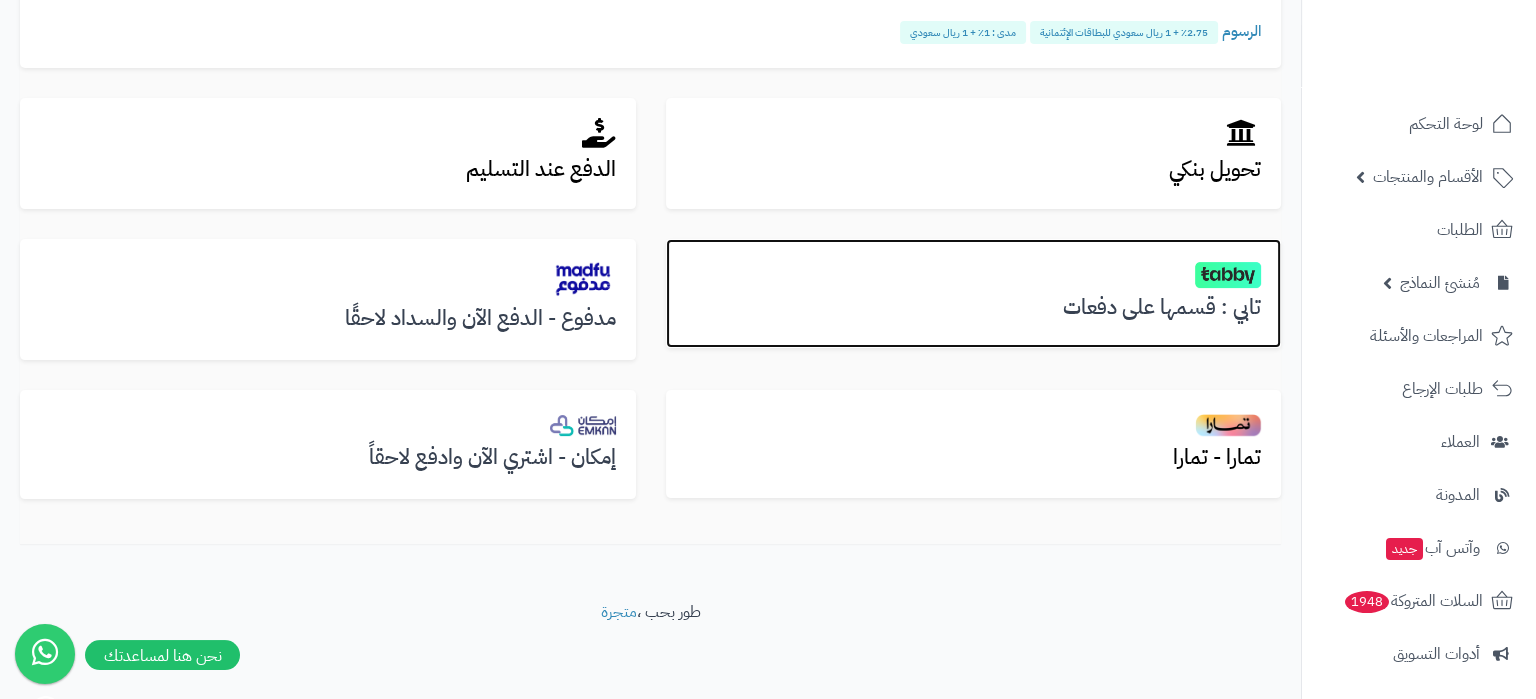 click at bounding box center (974, 273) 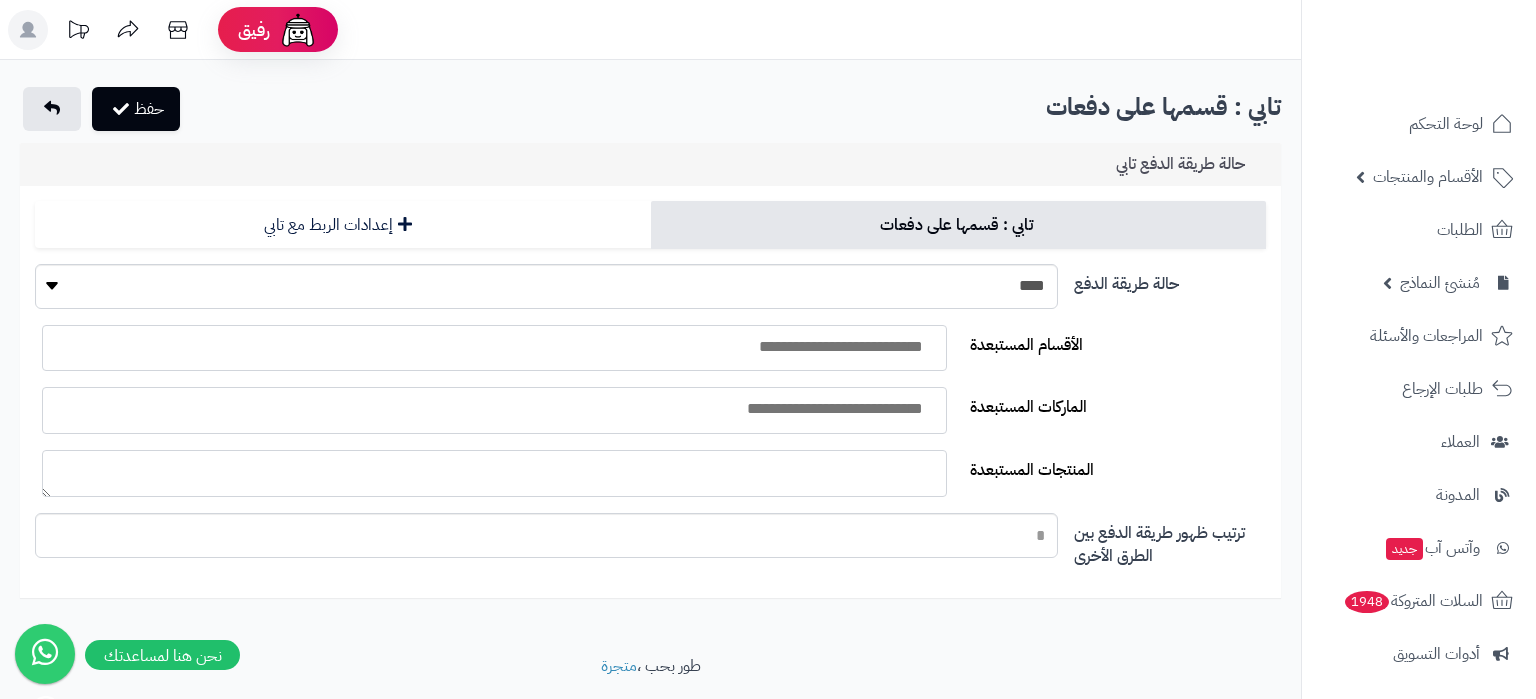 select 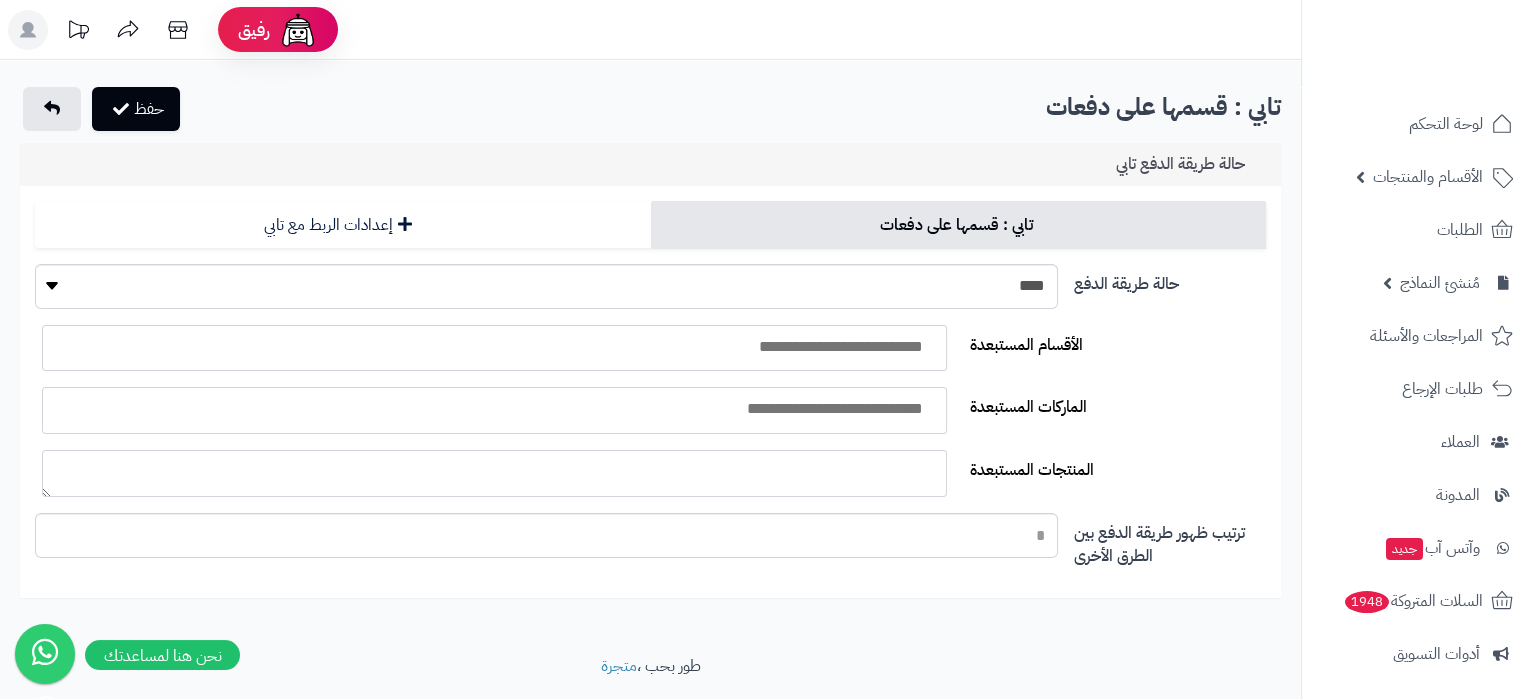 scroll, scrollTop: 56, scrollLeft: 0, axis: vertical 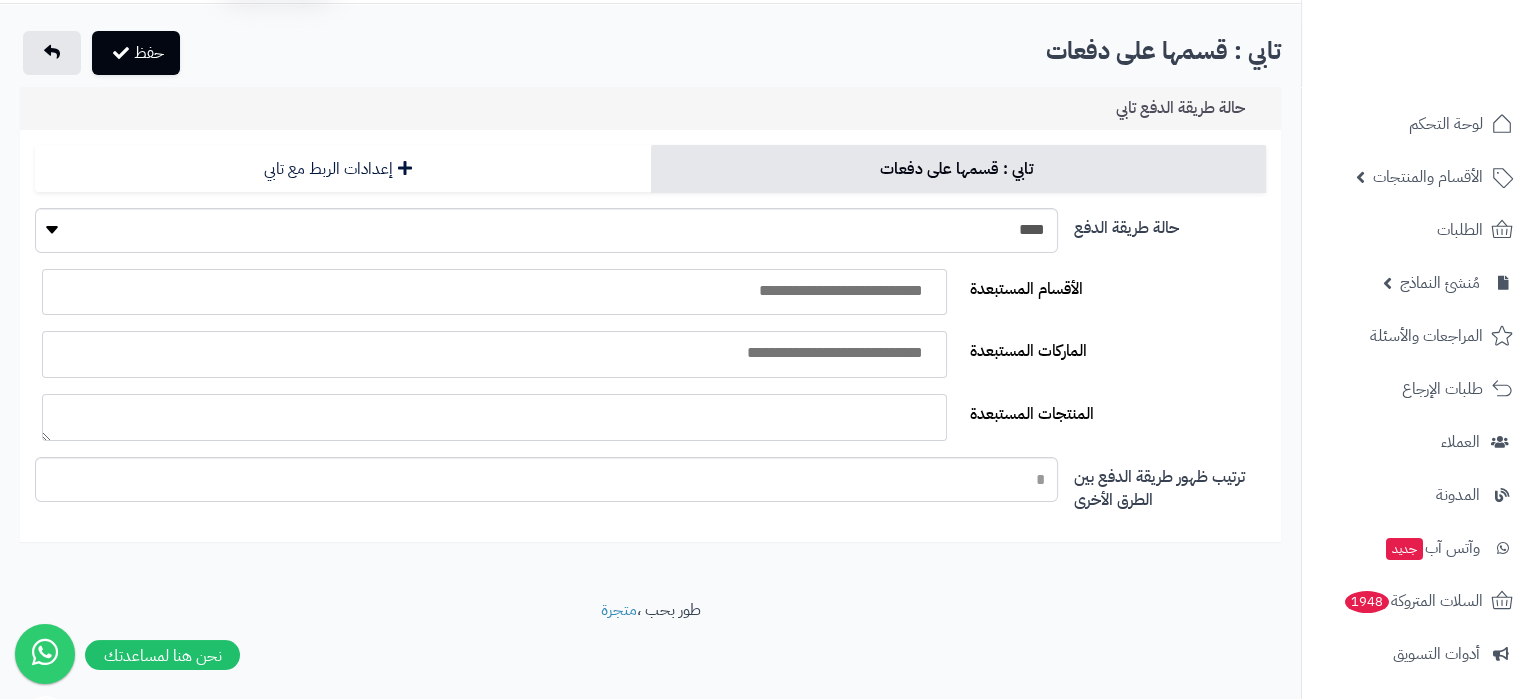 click at bounding box center (494, 414) 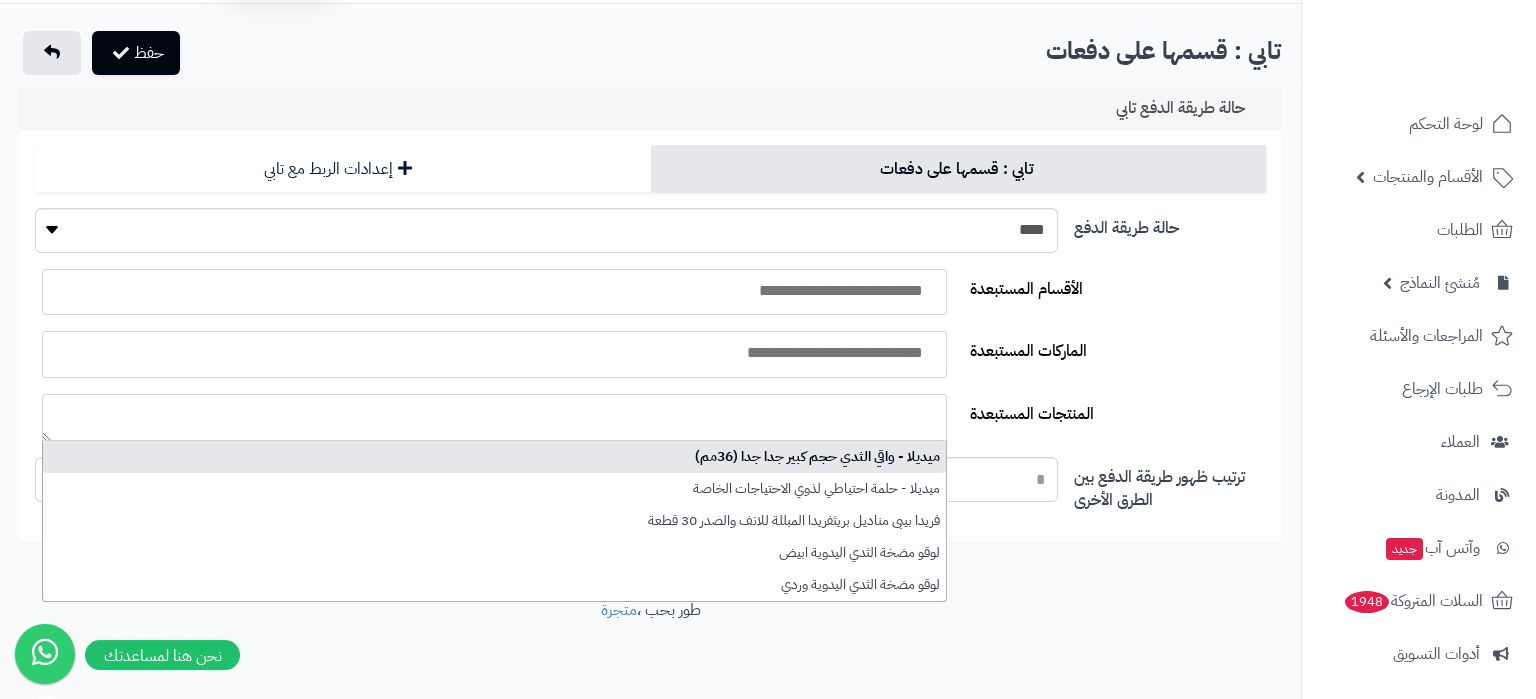 click at bounding box center [494, 414] 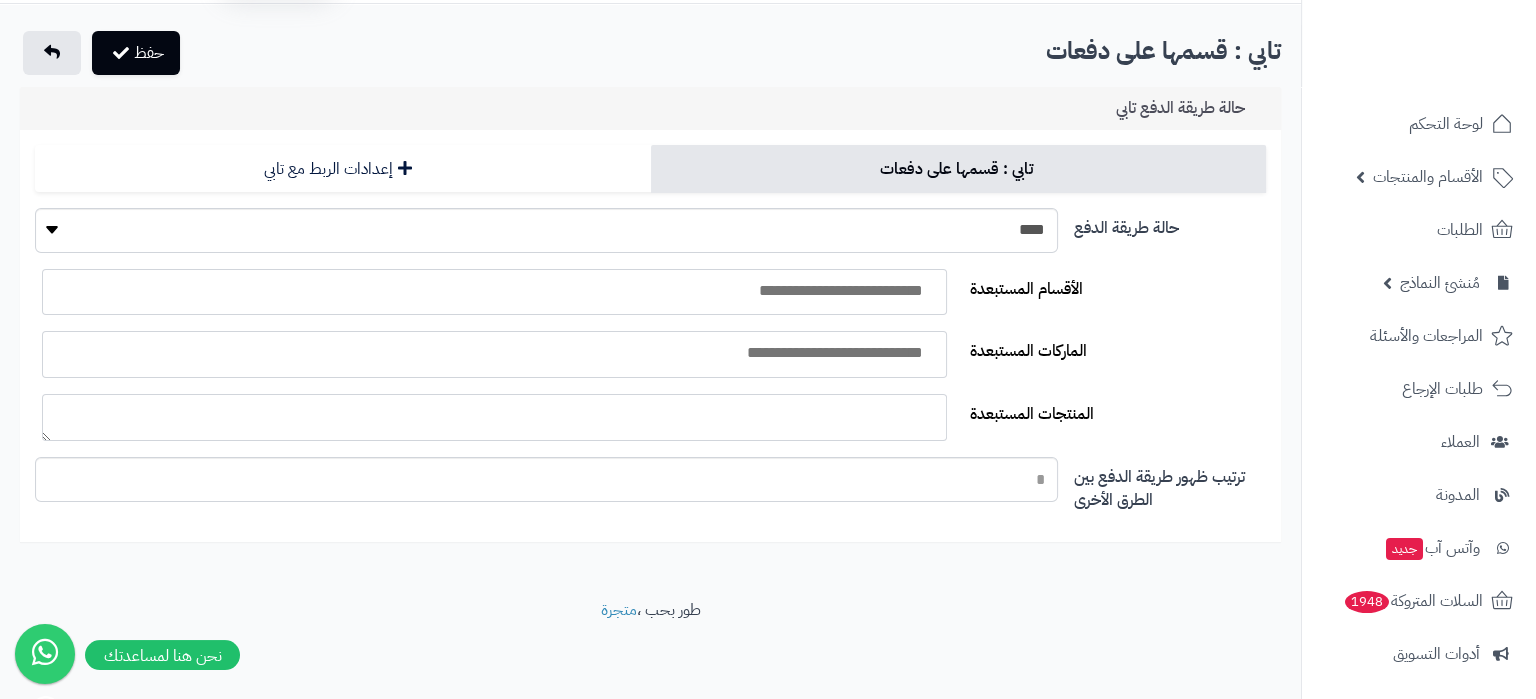 click at bounding box center [494, 414] 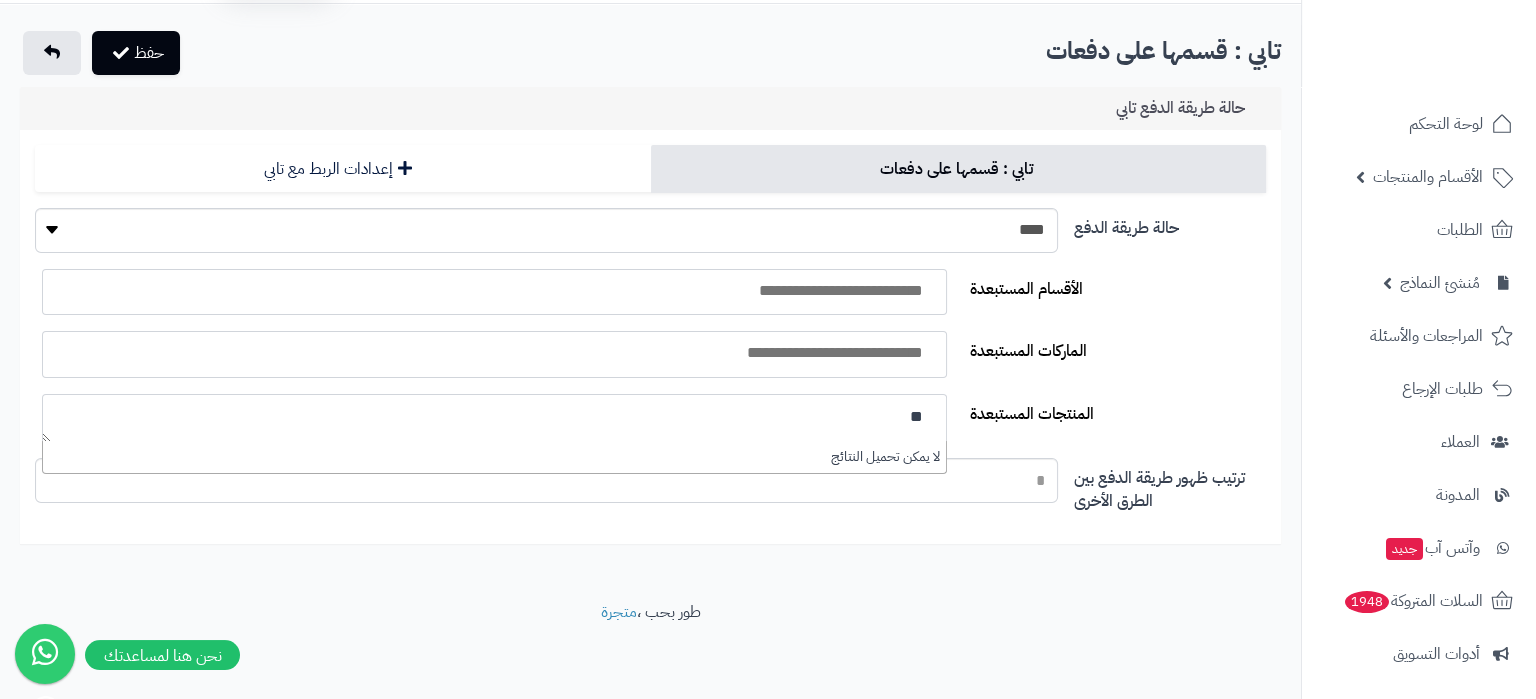scroll, scrollTop: 0, scrollLeft: -3, axis: horizontal 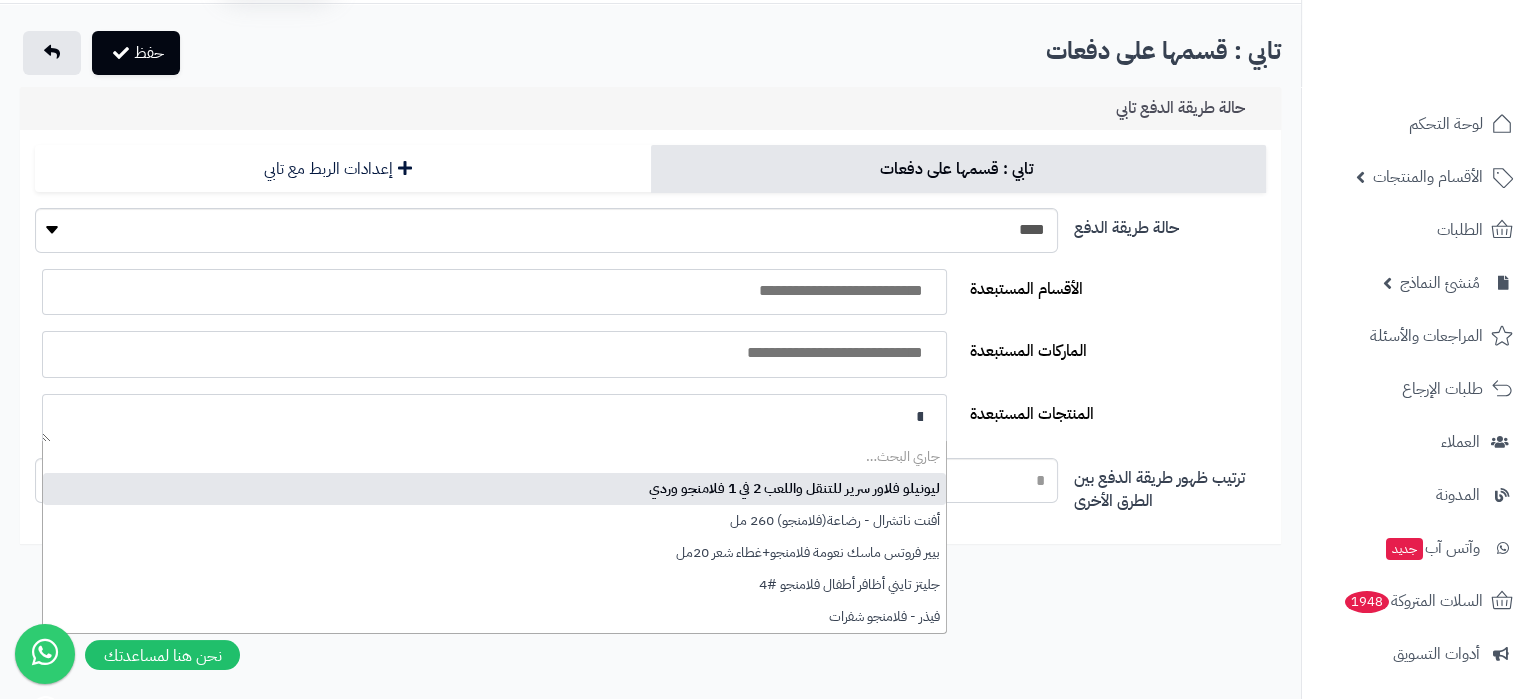 type on "*" 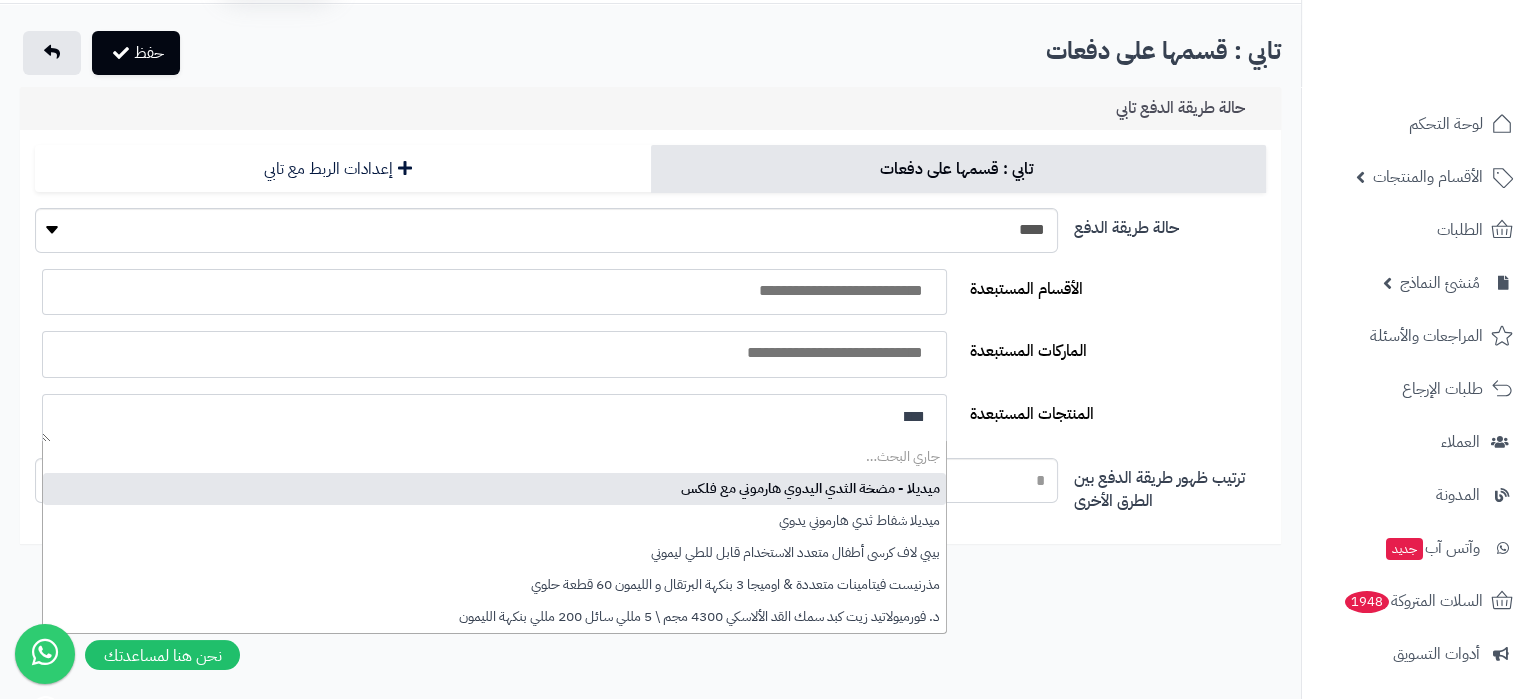 scroll, scrollTop: 0, scrollLeft: 0, axis: both 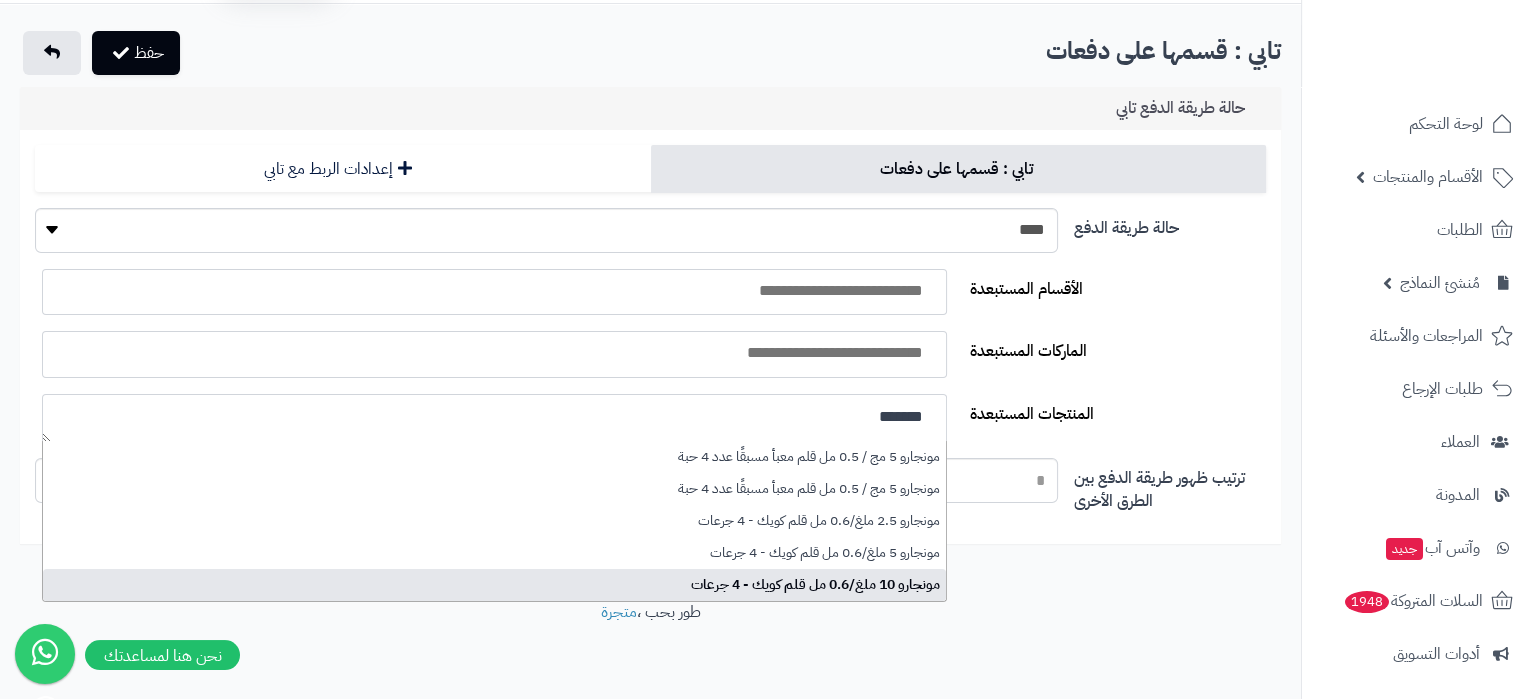 type on "*******" 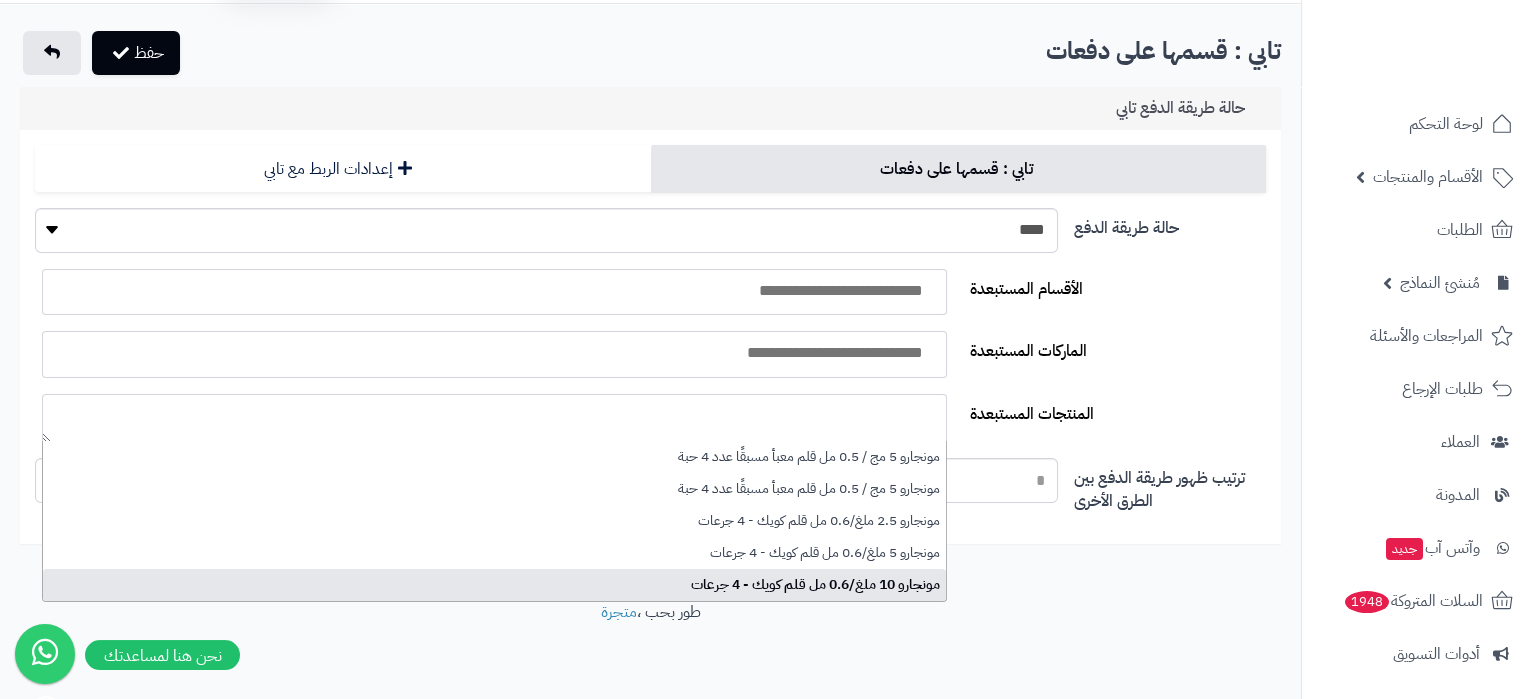 select on "*****" 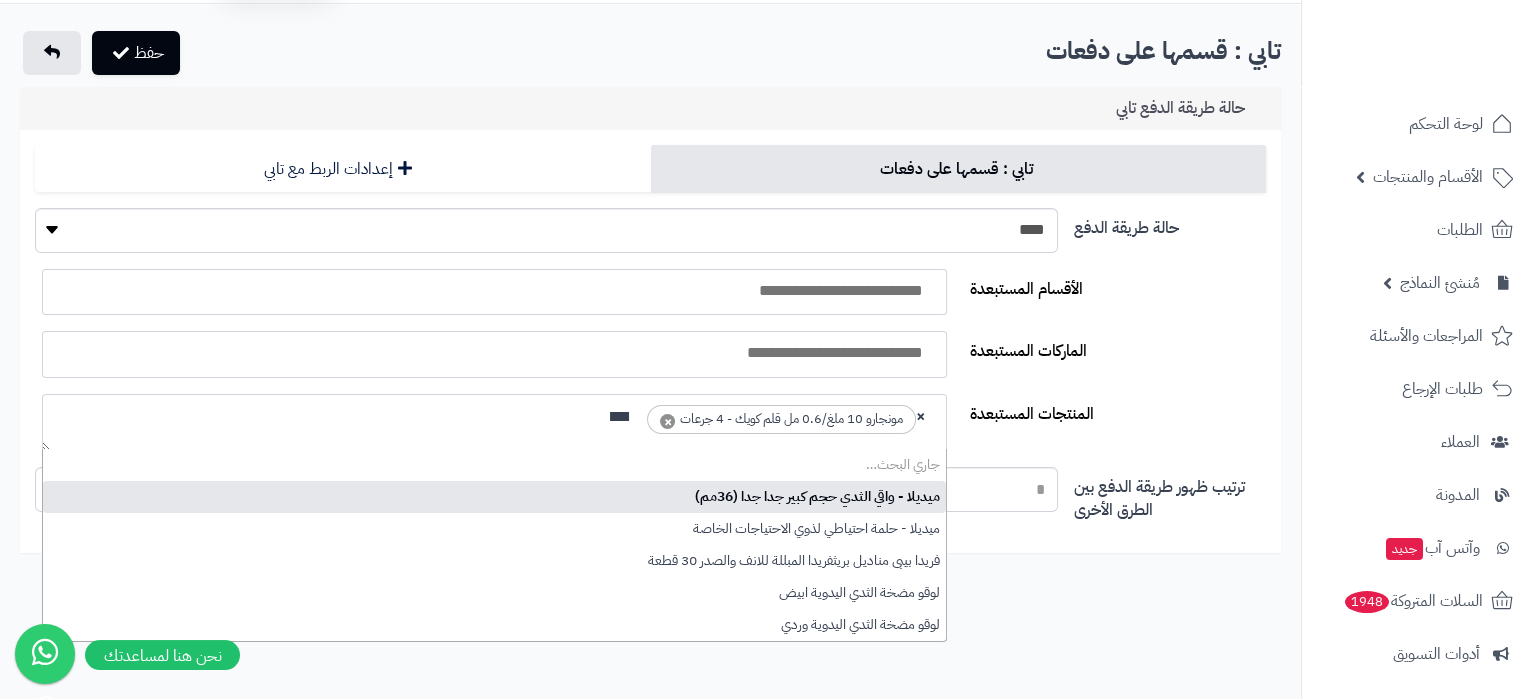 scroll, scrollTop: 0, scrollLeft: 0, axis: both 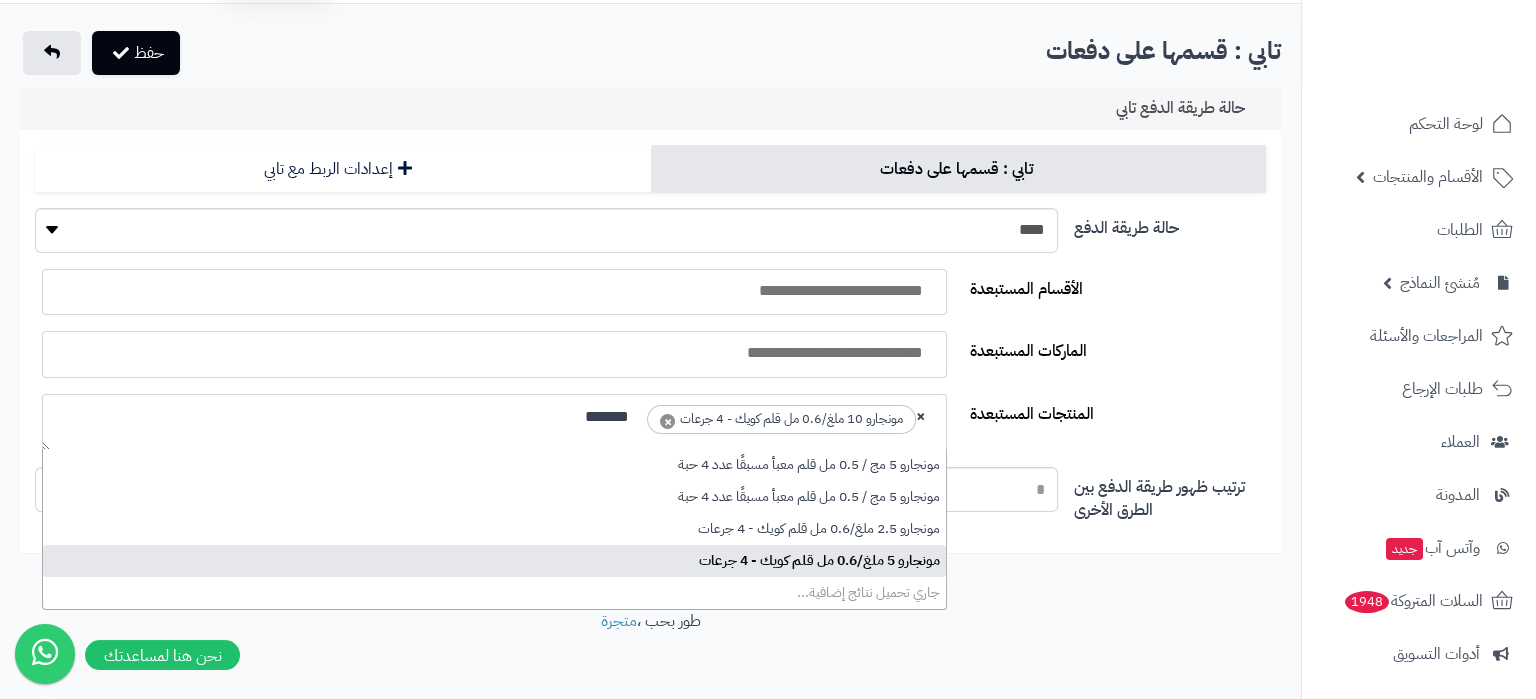 type on "*******" 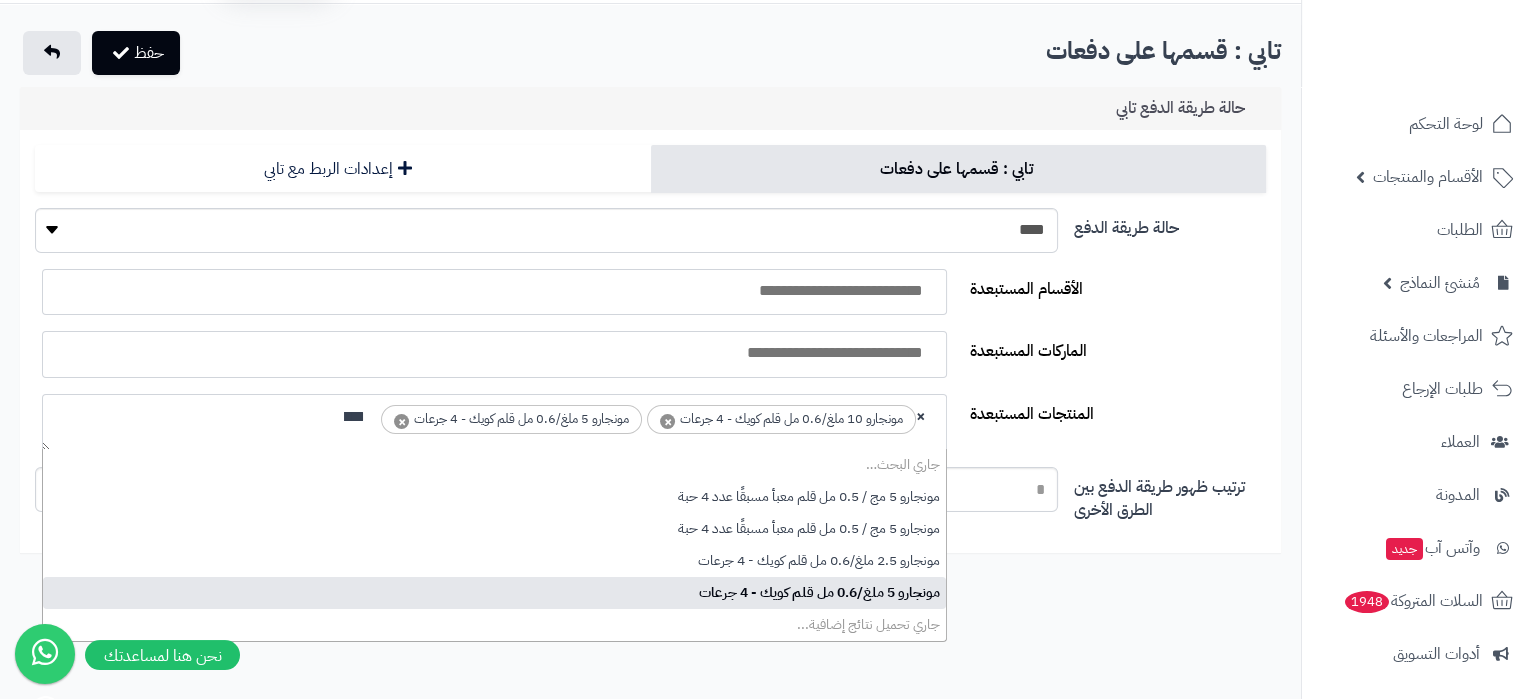 scroll, scrollTop: 0, scrollLeft: 0, axis: both 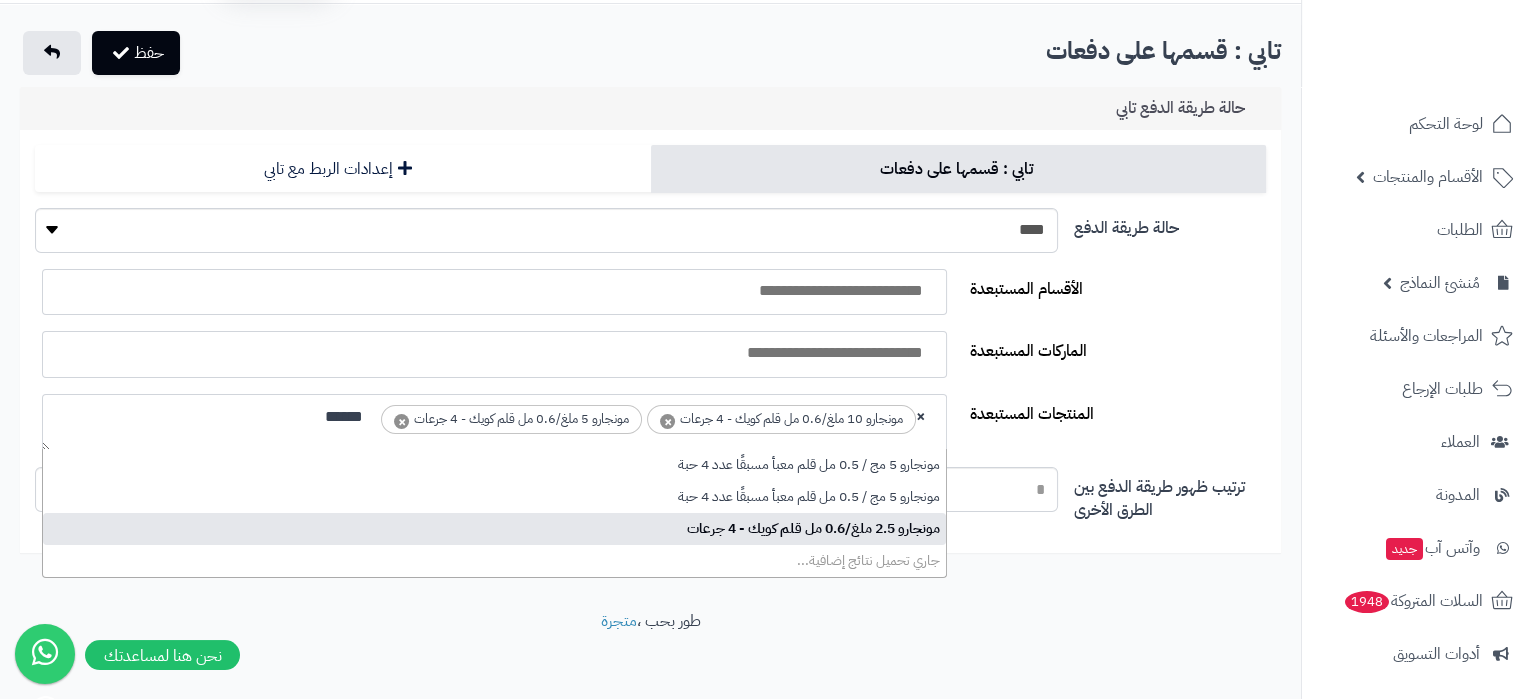 type on "******" 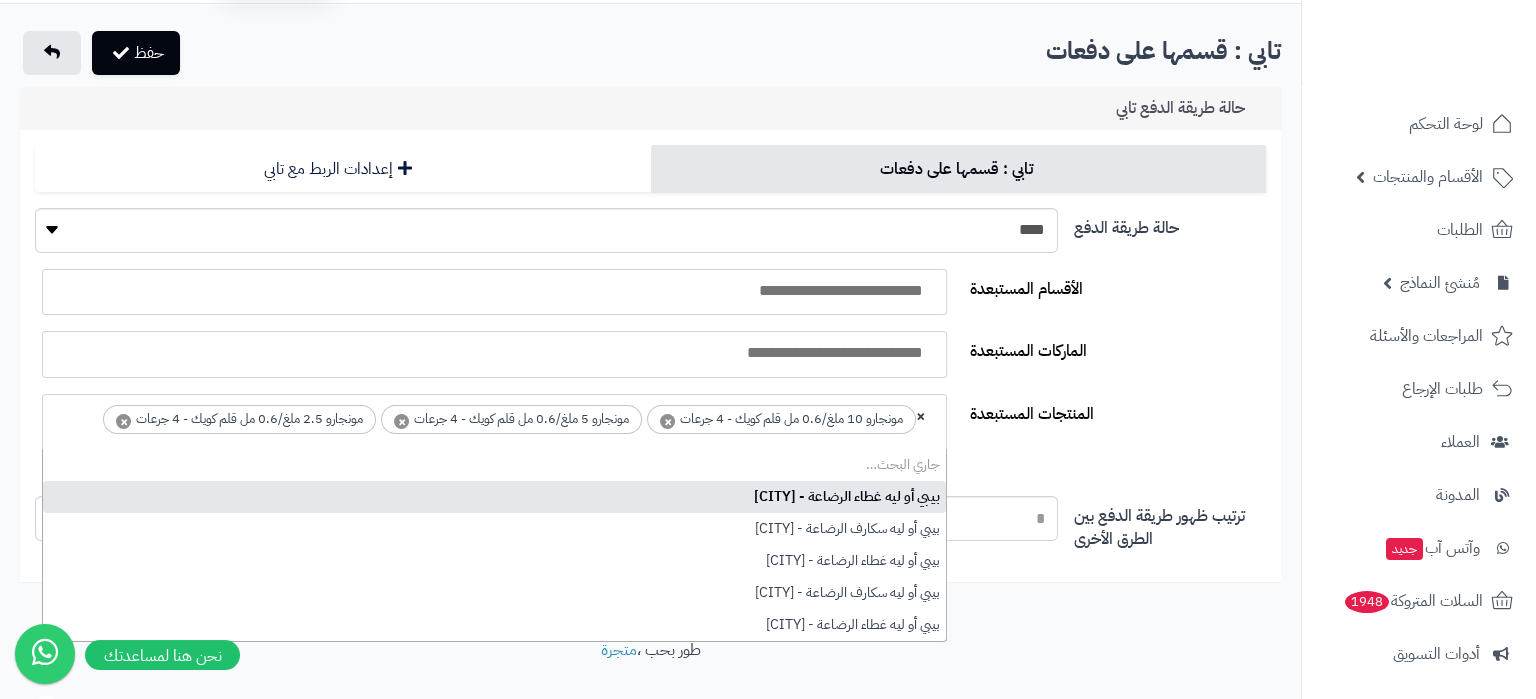 scroll, scrollTop: 0, scrollLeft: 0, axis: both 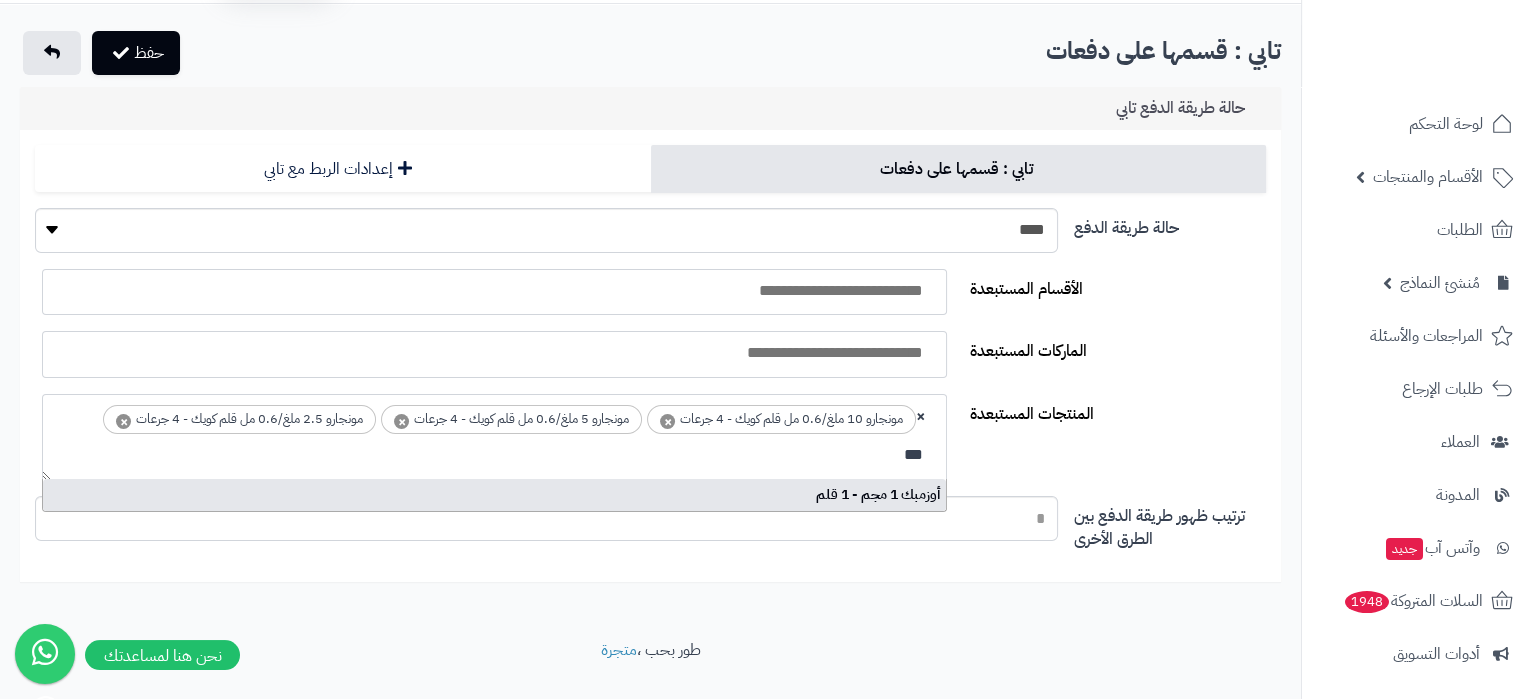 type on "***" 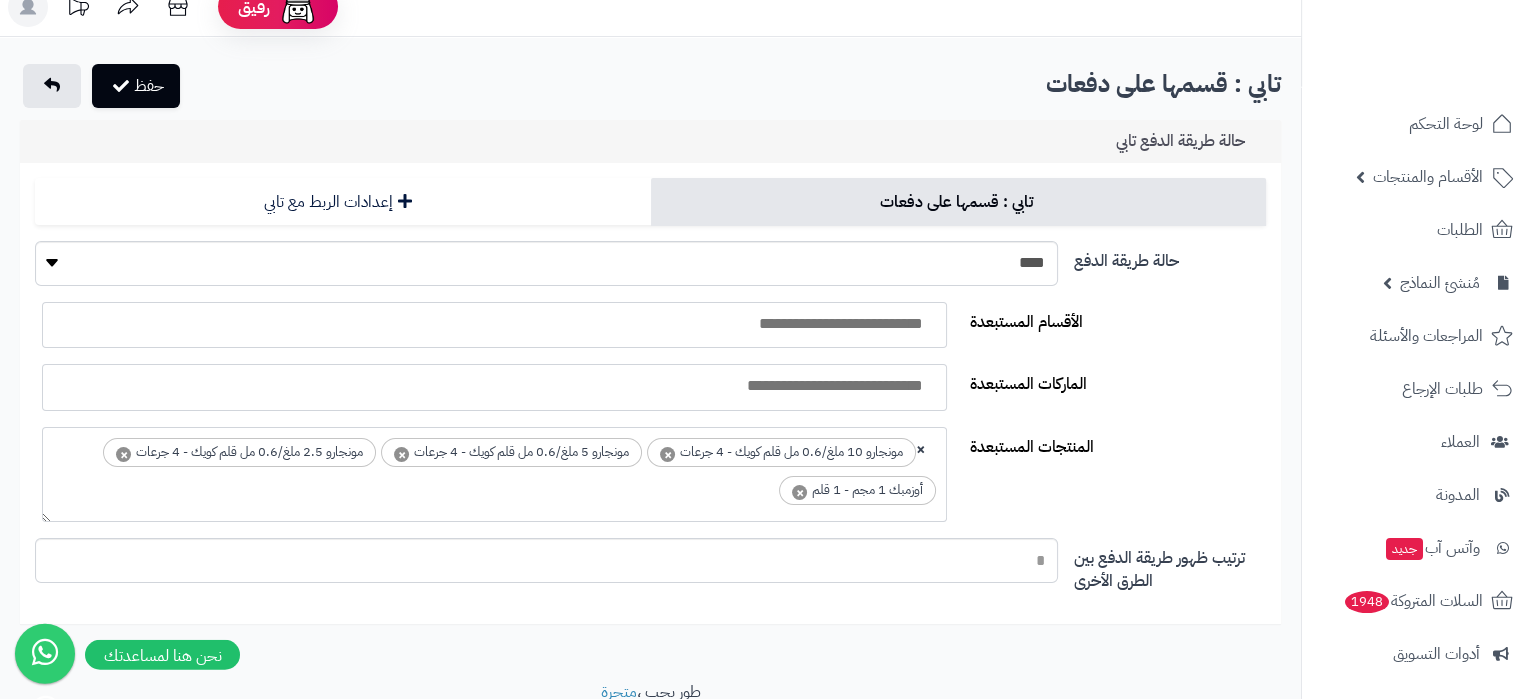 scroll, scrollTop: 0, scrollLeft: 0, axis: both 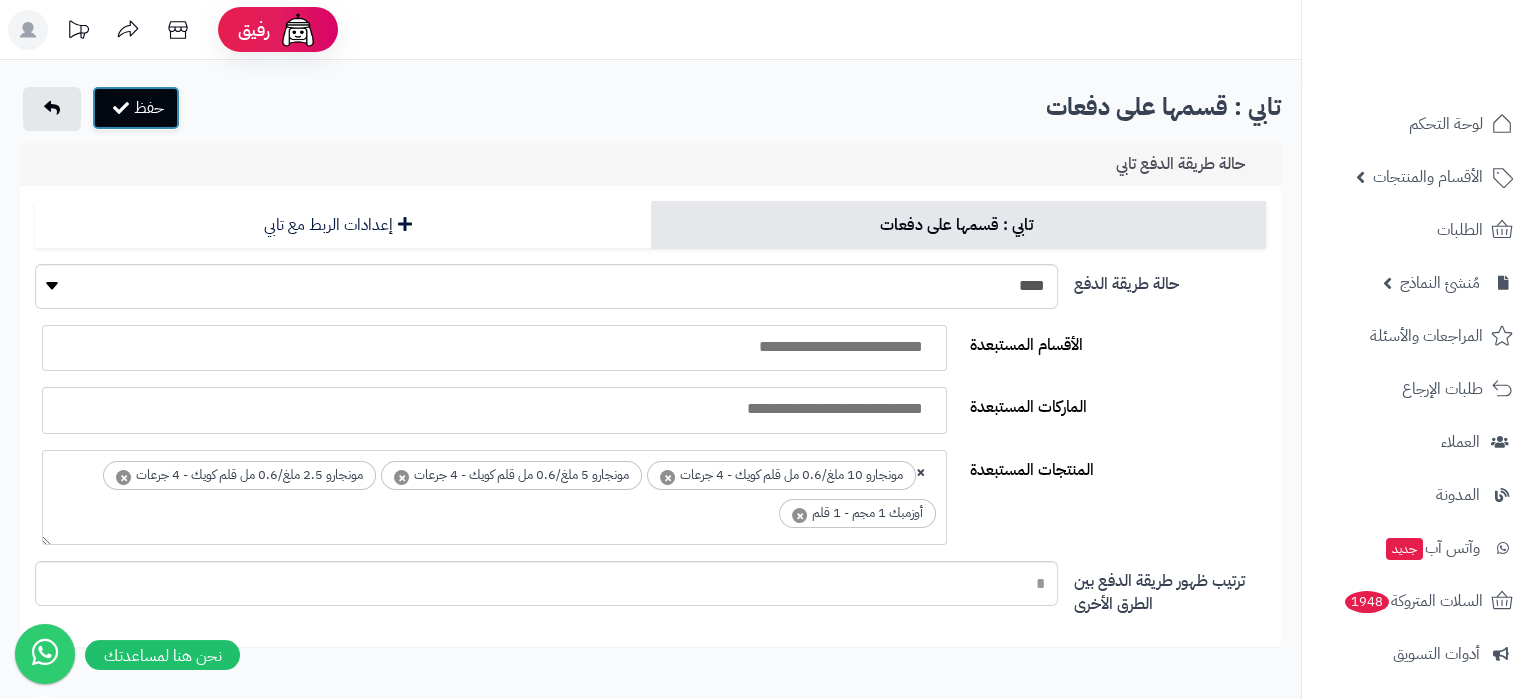 click on "حفظ" at bounding box center (136, 108) 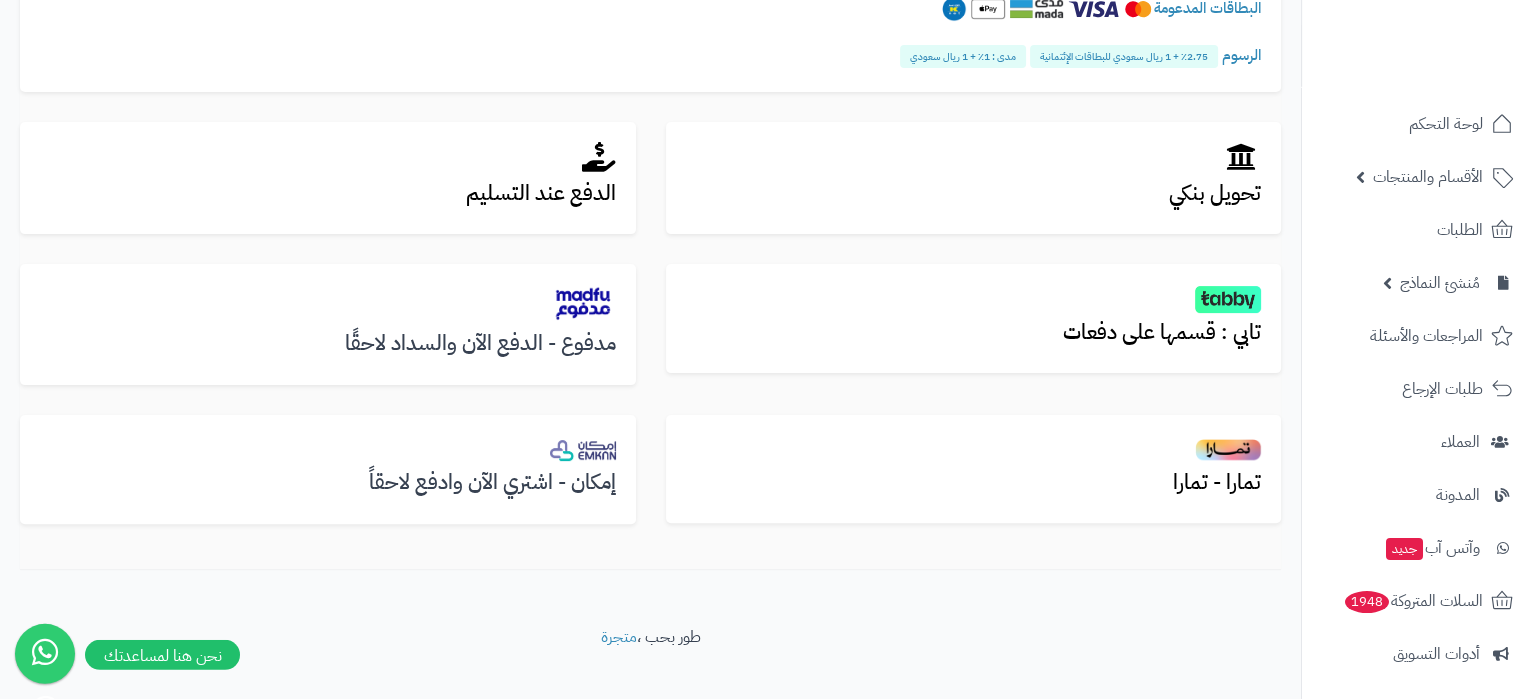 scroll, scrollTop: 710, scrollLeft: 0, axis: vertical 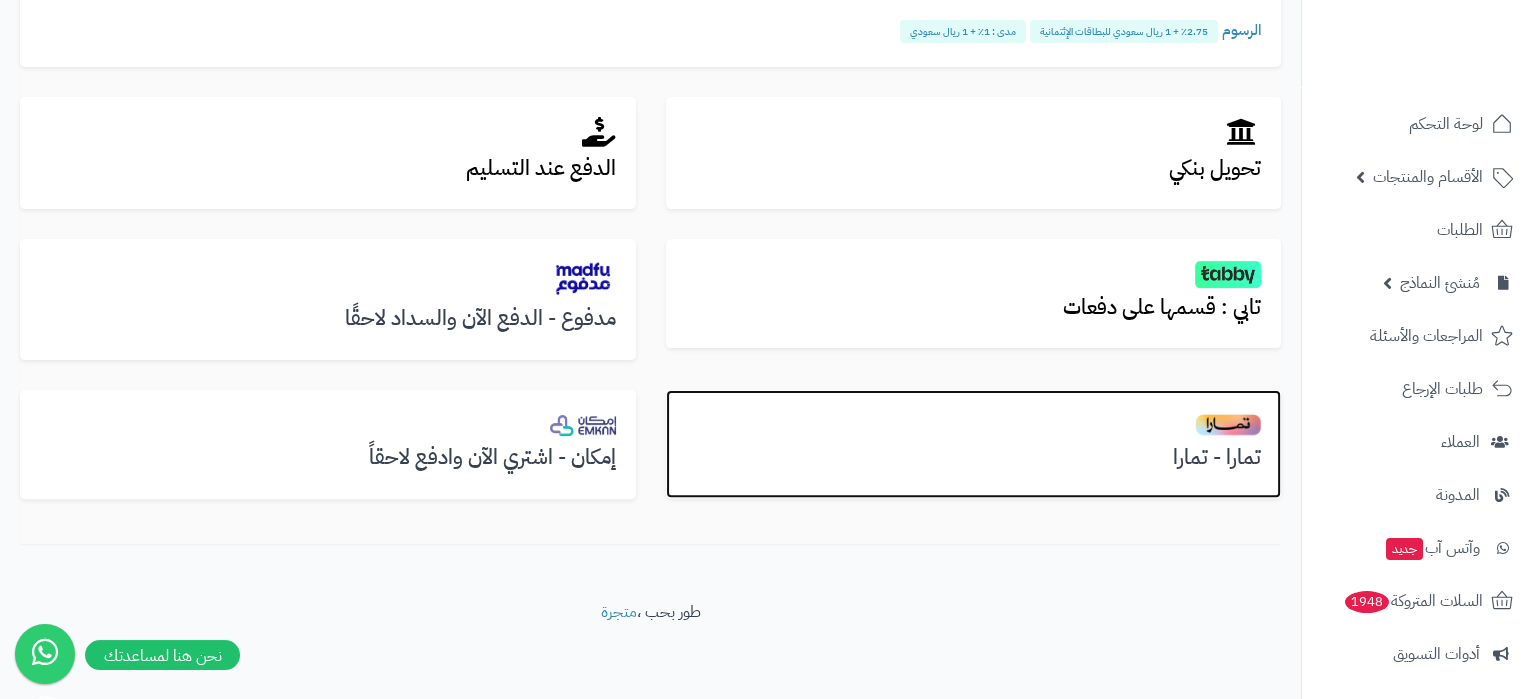 click at bounding box center (974, 424) 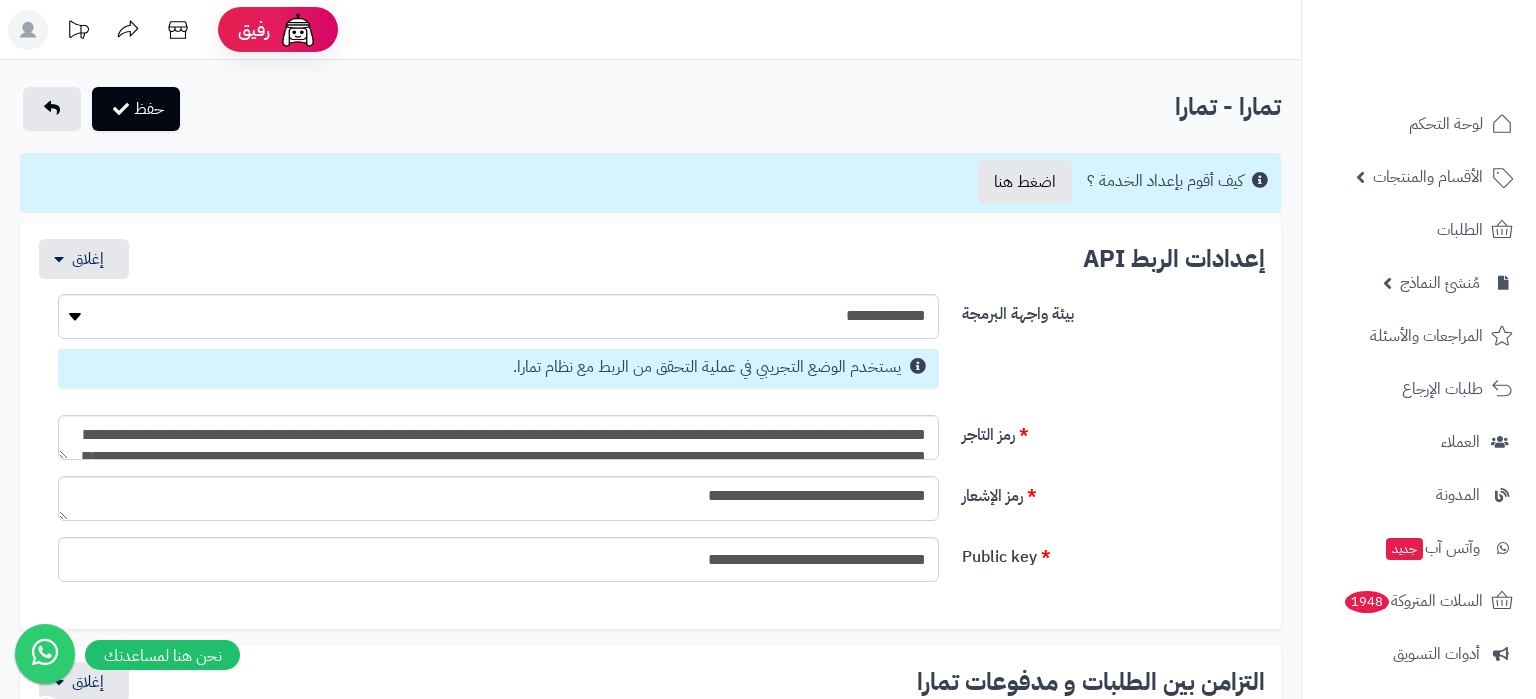 select 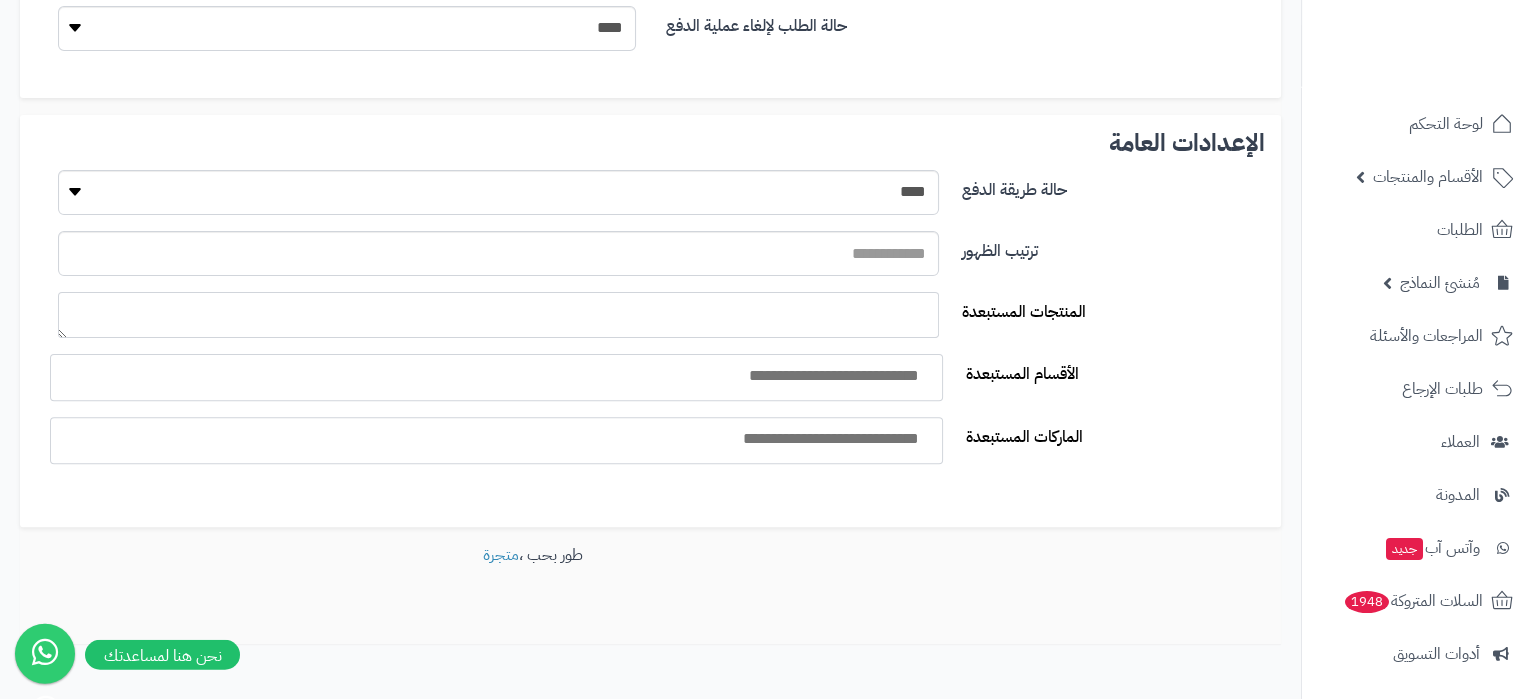 scroll, scrollTop: 774, scrollLeft: 0, axis: vertical 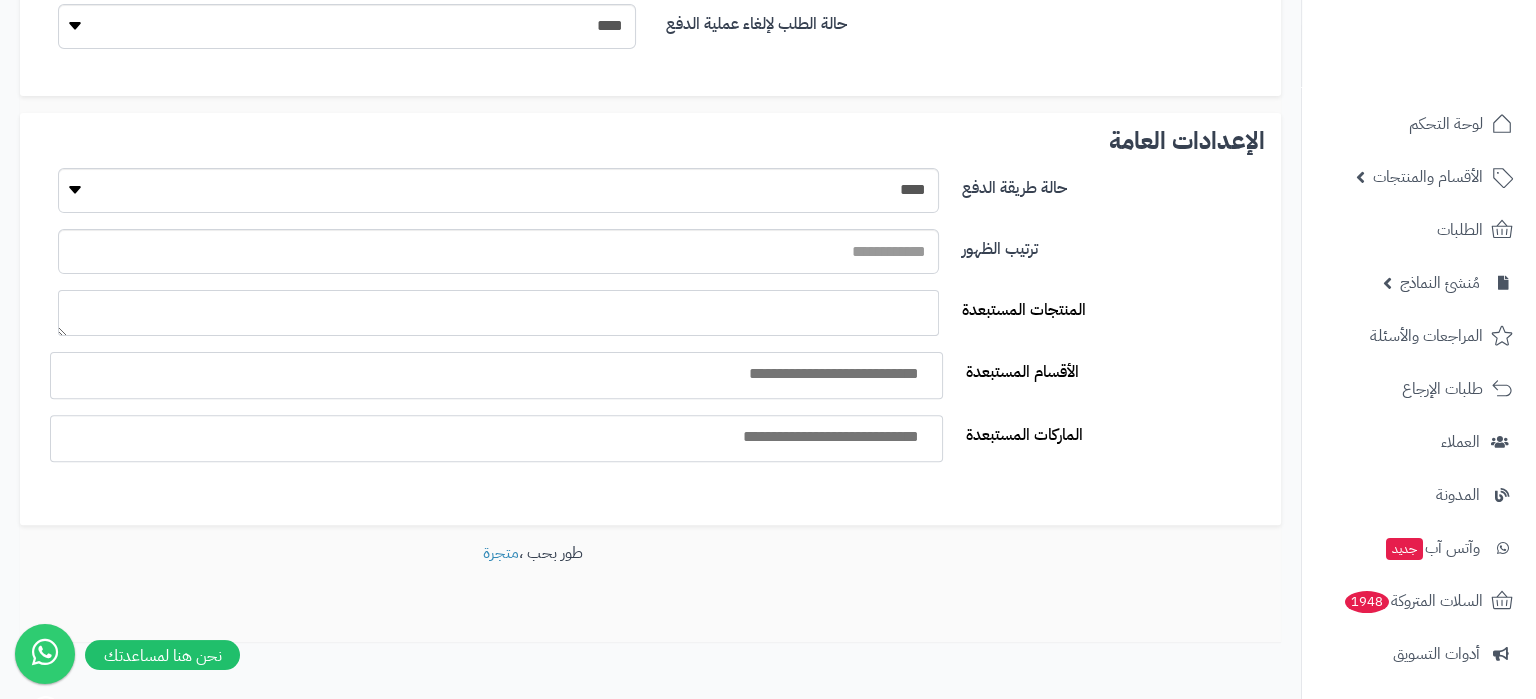 click at bounding box center (498, 310) 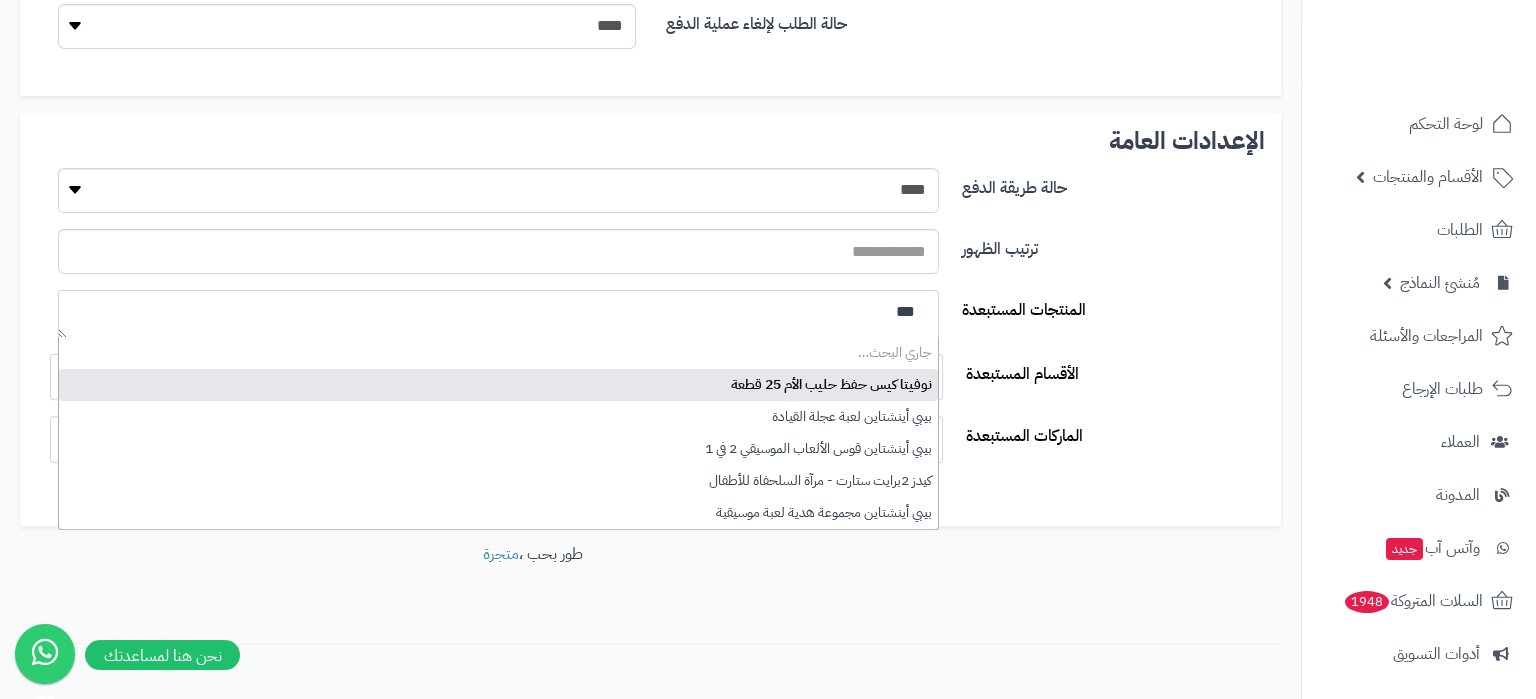 scroll, scrollTop: 0, scrollLeft: 0, axis: both 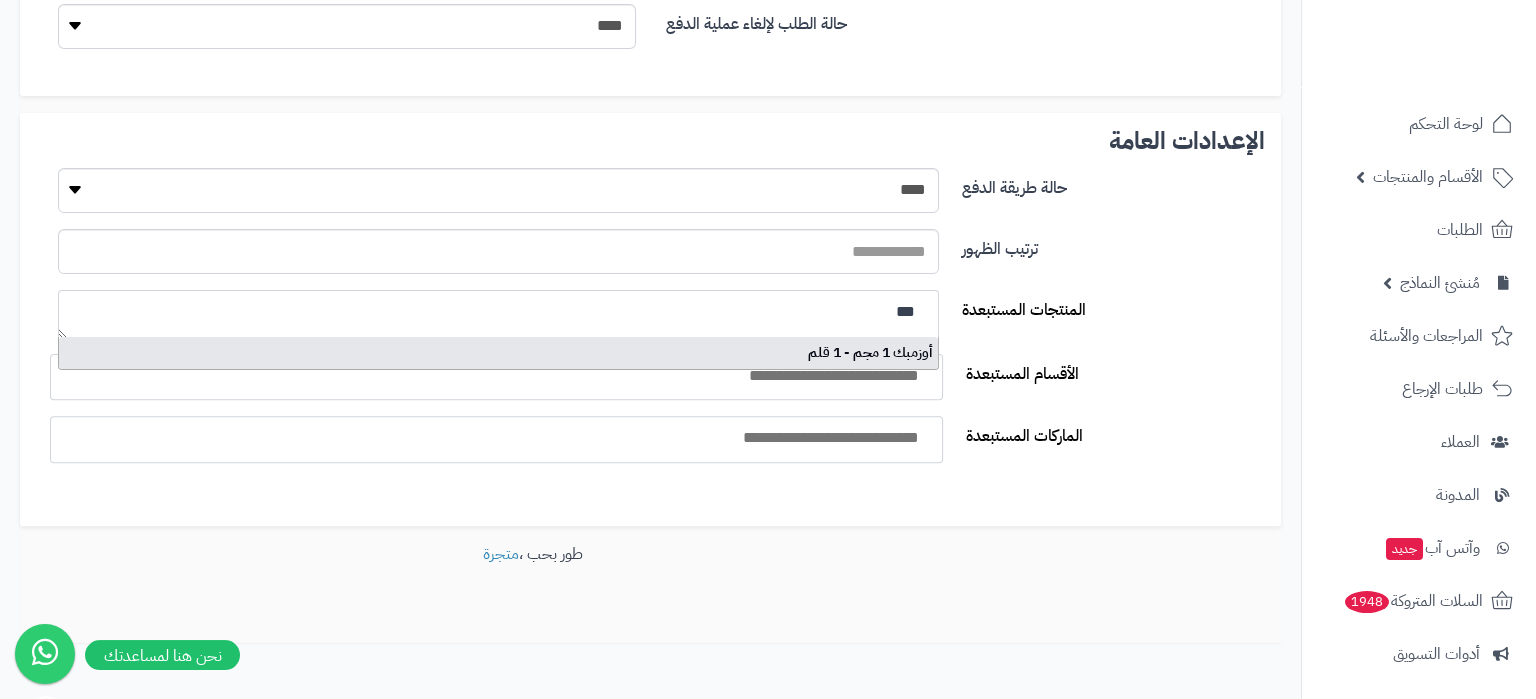 type on "***" 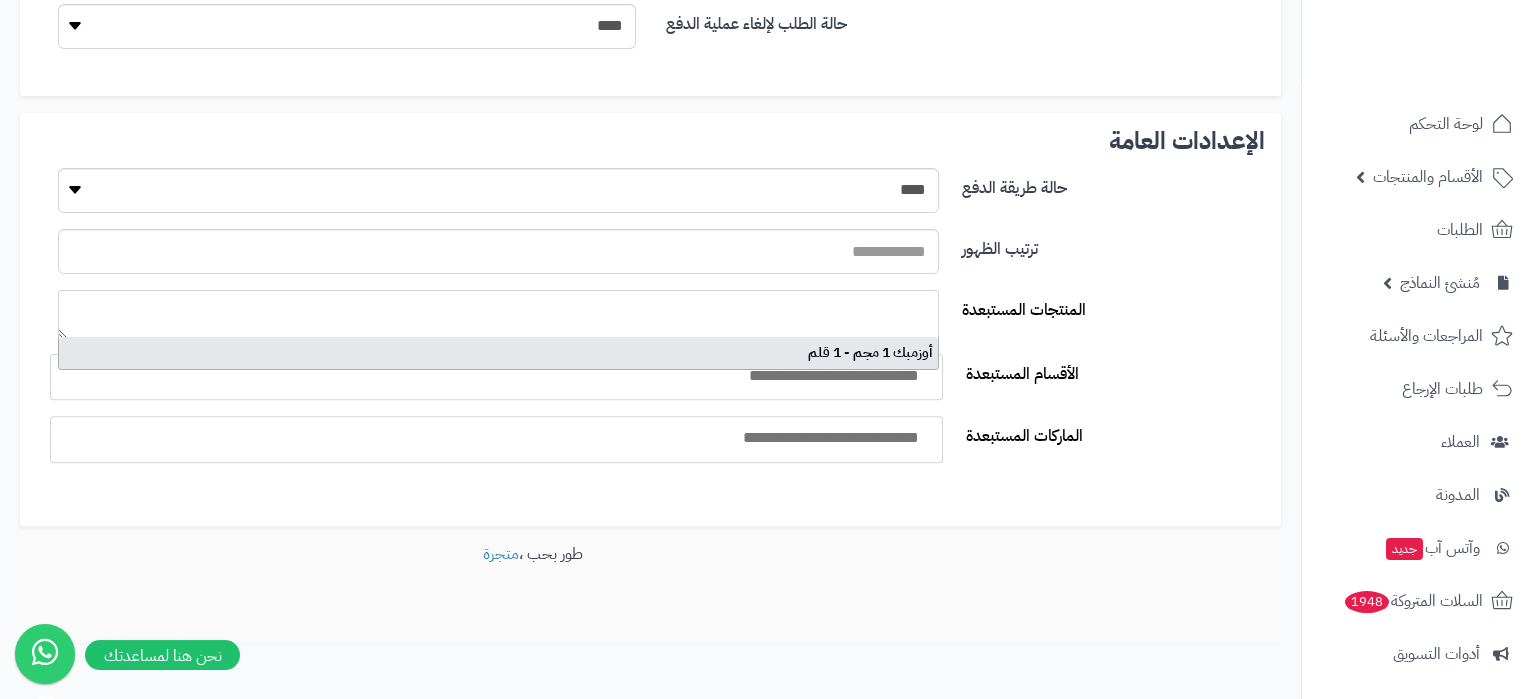 select on "*****" 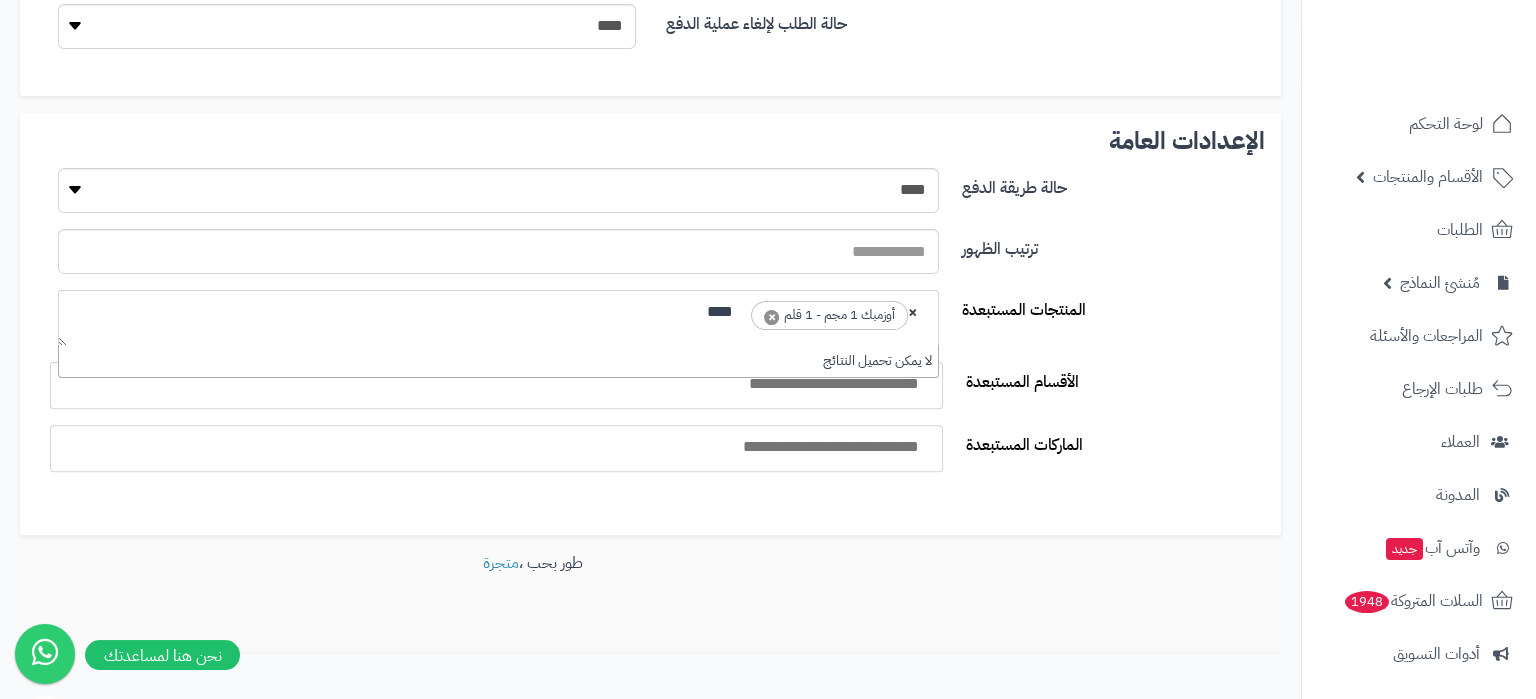 scroll, scrollTop: 0, scrollLeft: 0, axis: both 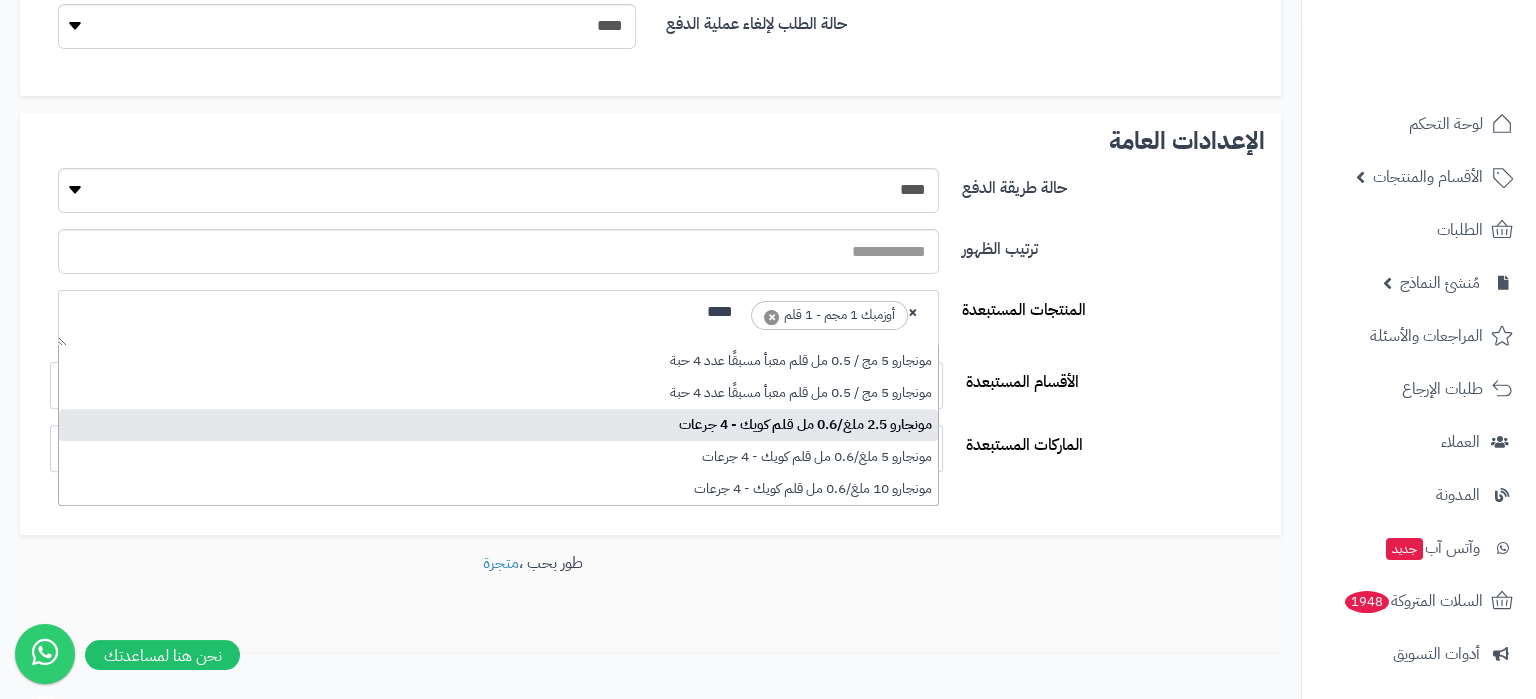 type on "****" 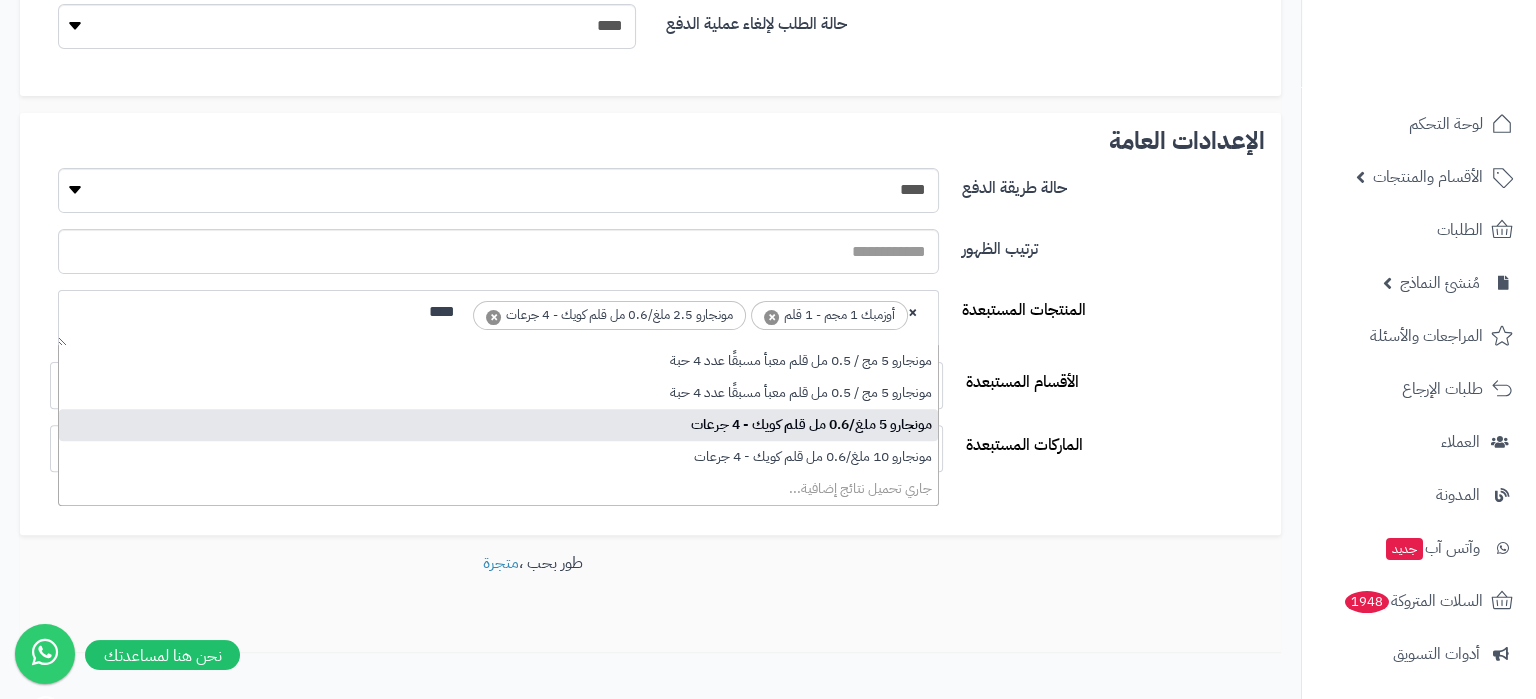 type on "****" 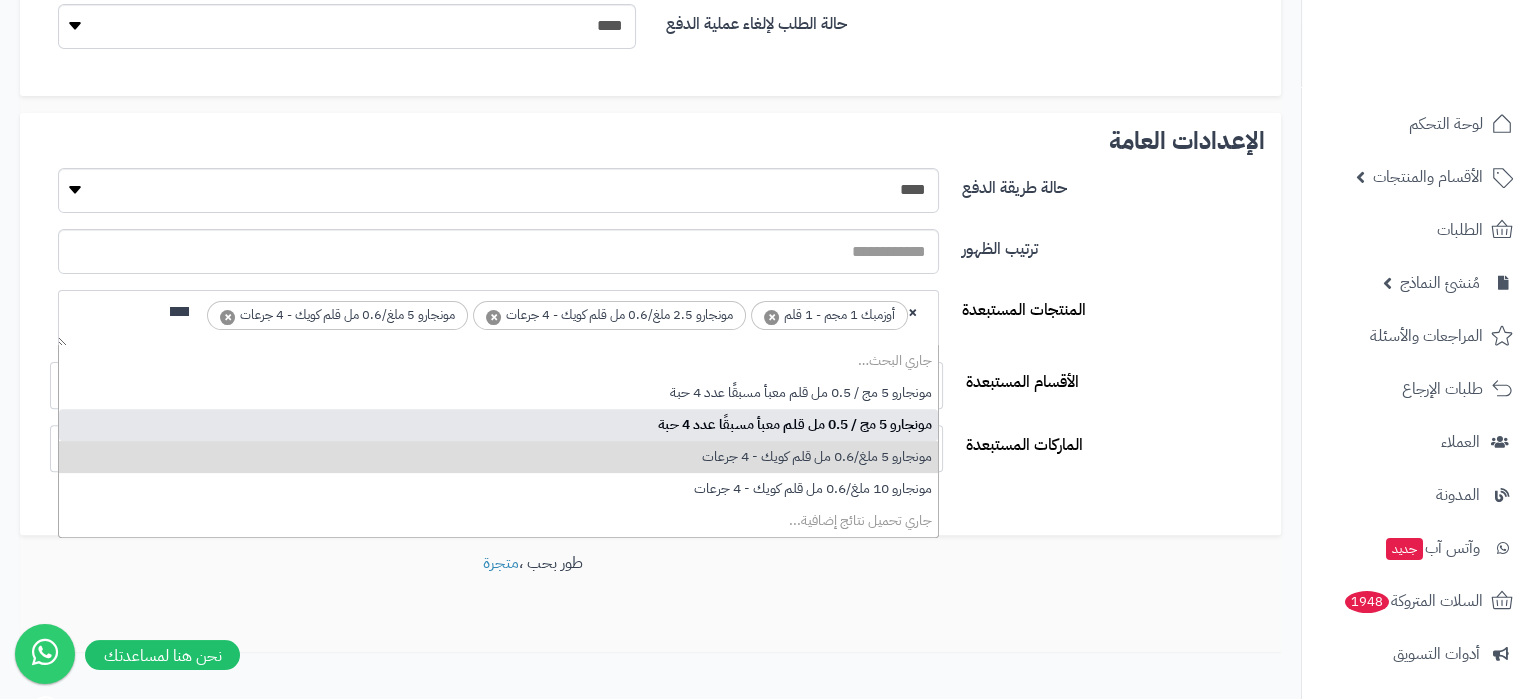 scroll, scrollTop: 0, scrollLeft: 0, axis: both 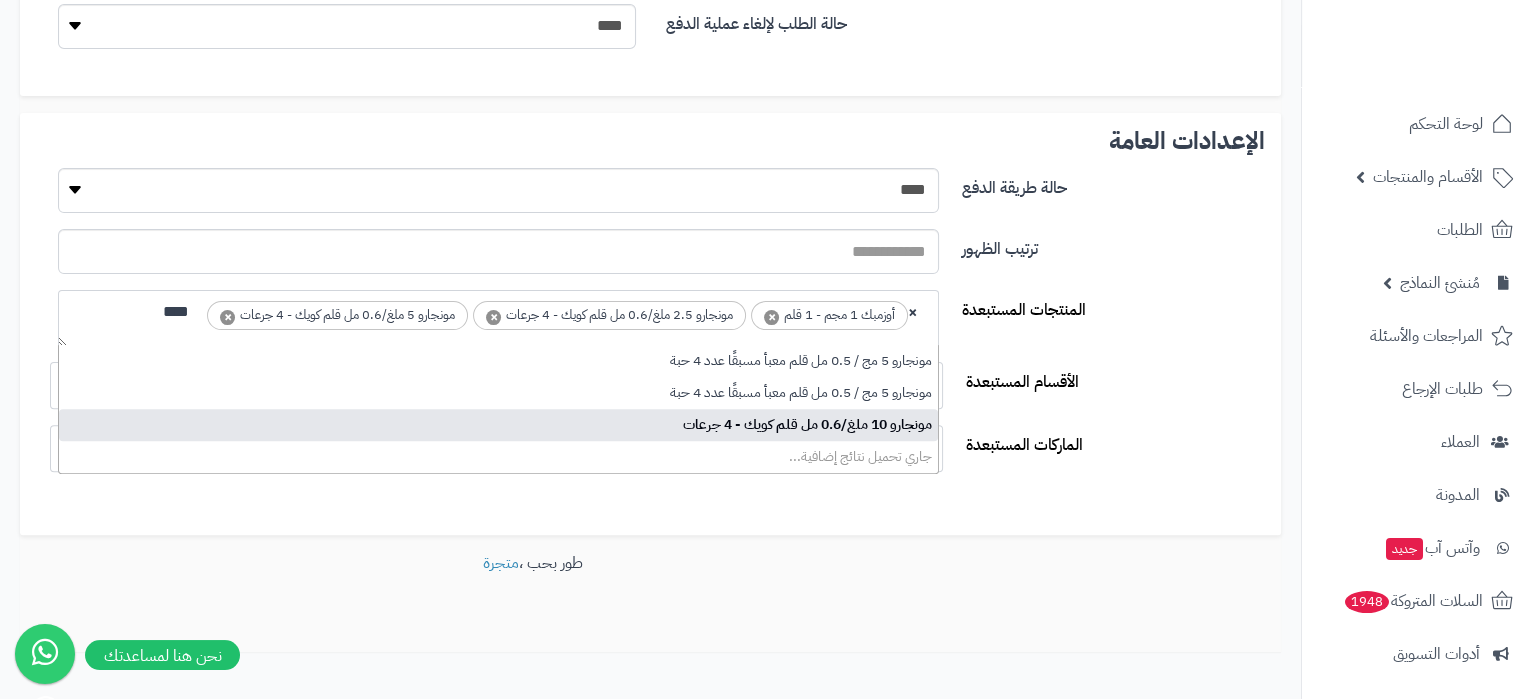 type on "****" 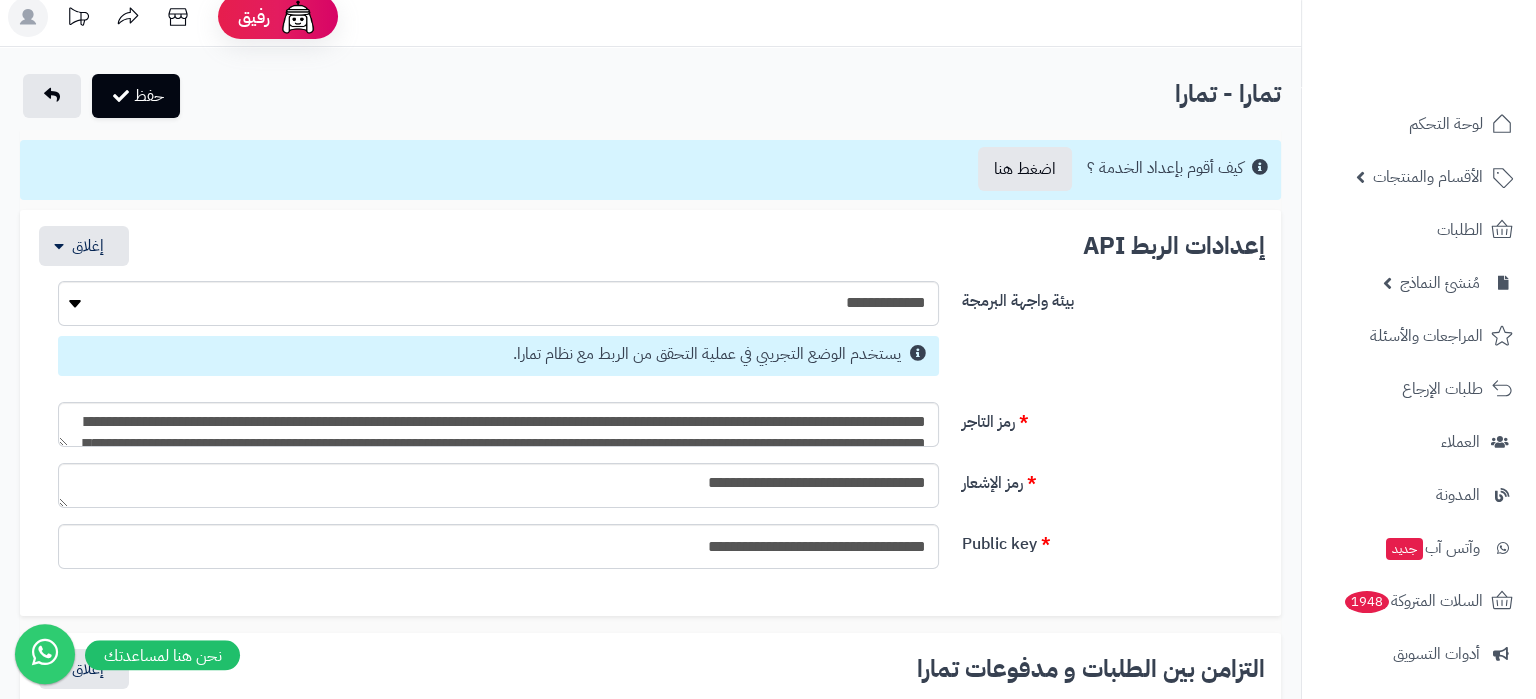 scroll, scrollTop: 0, scrollLeft: 0, axis: both 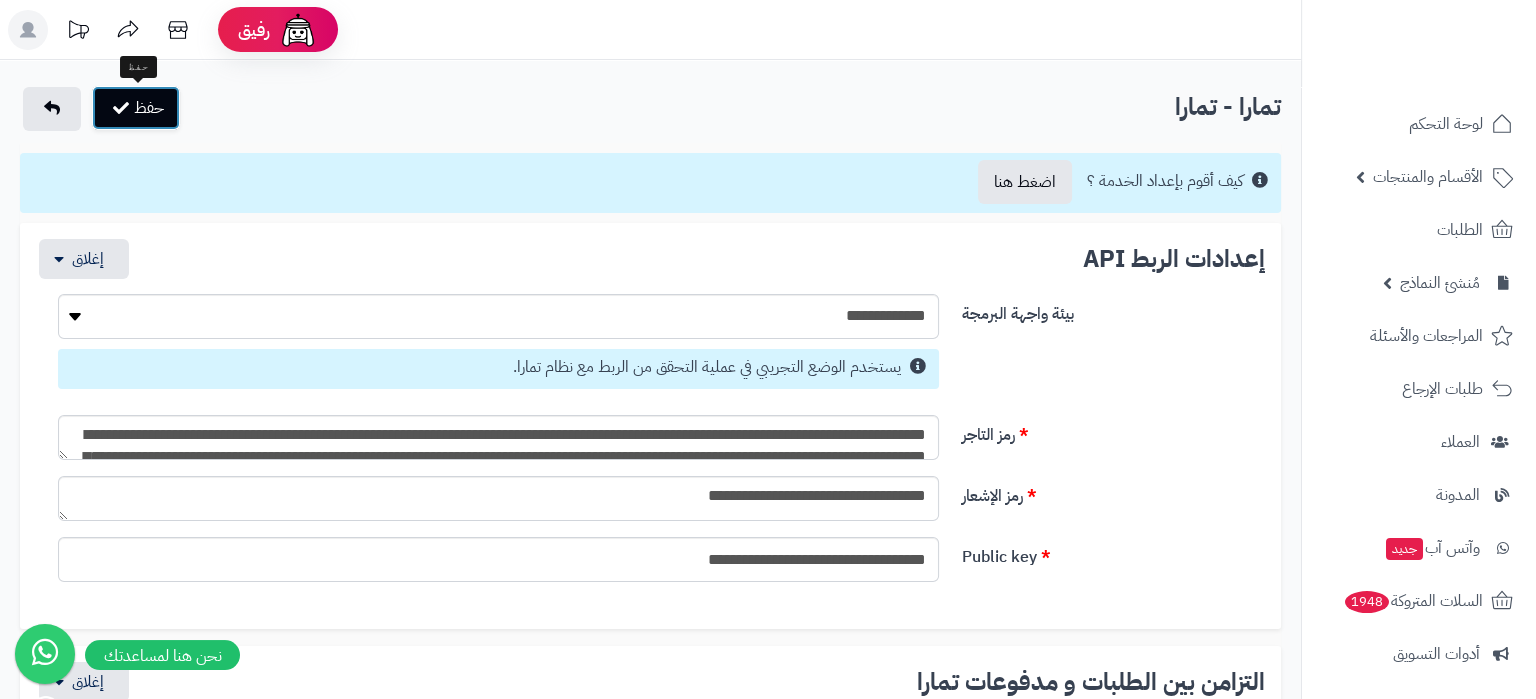 click on "حفظ" at bounding box center [136, 108] 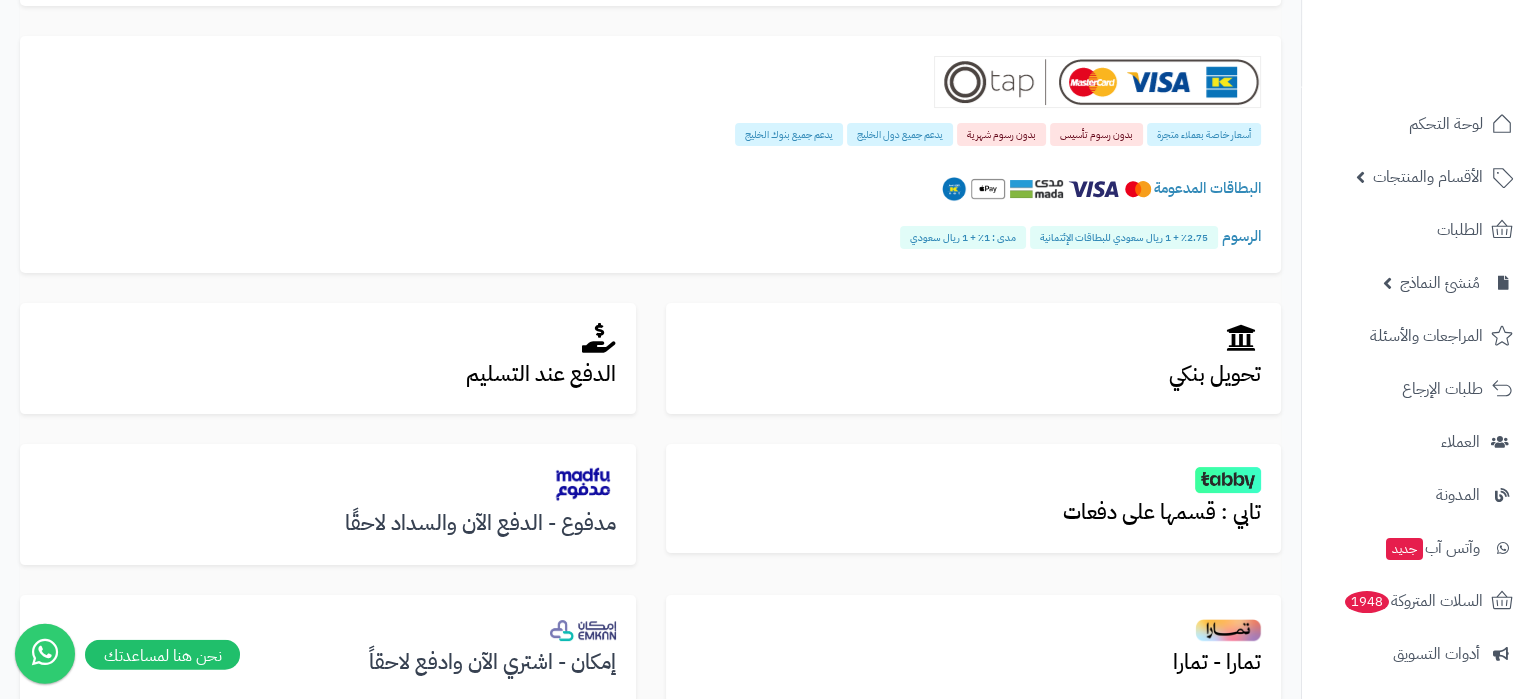scroll, scrollTop: 630, scrollLeft: 0, axis: vertical 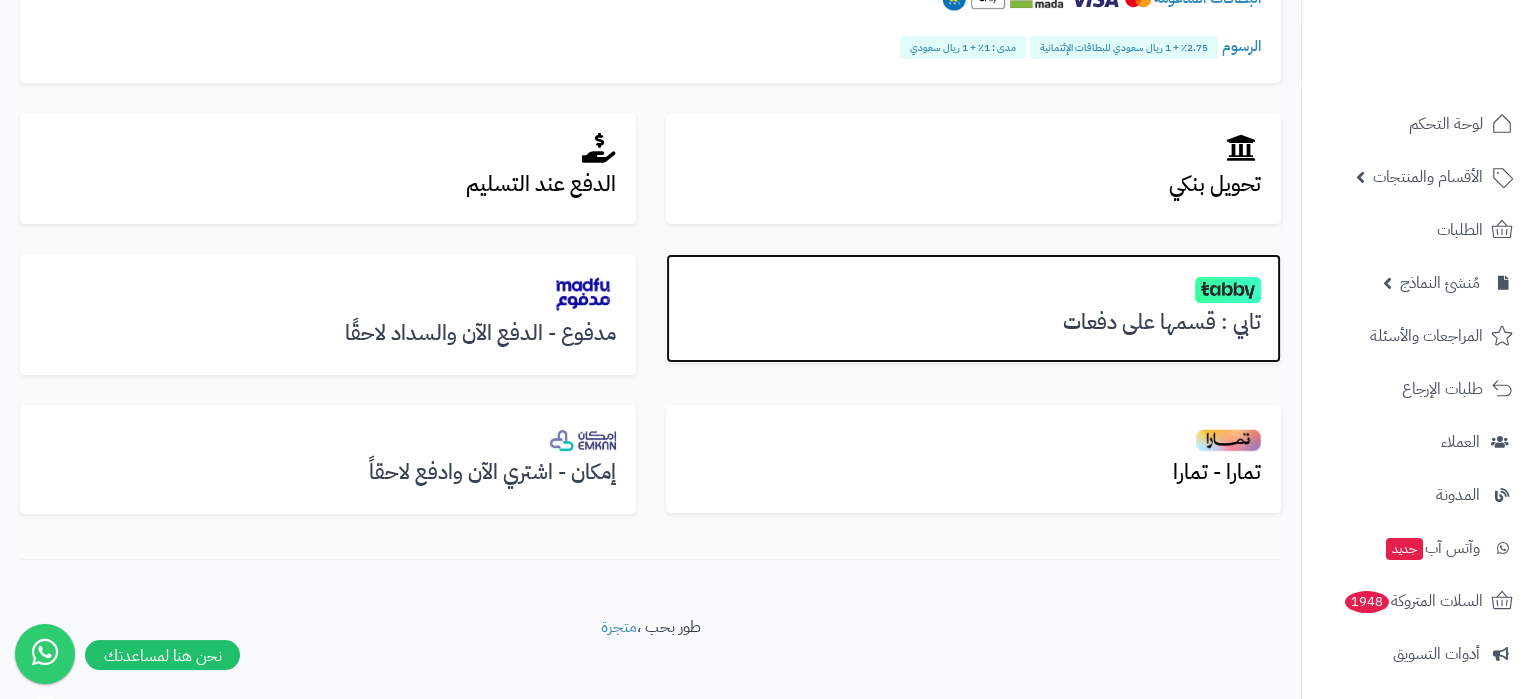 click at bounding box center [974, 288] 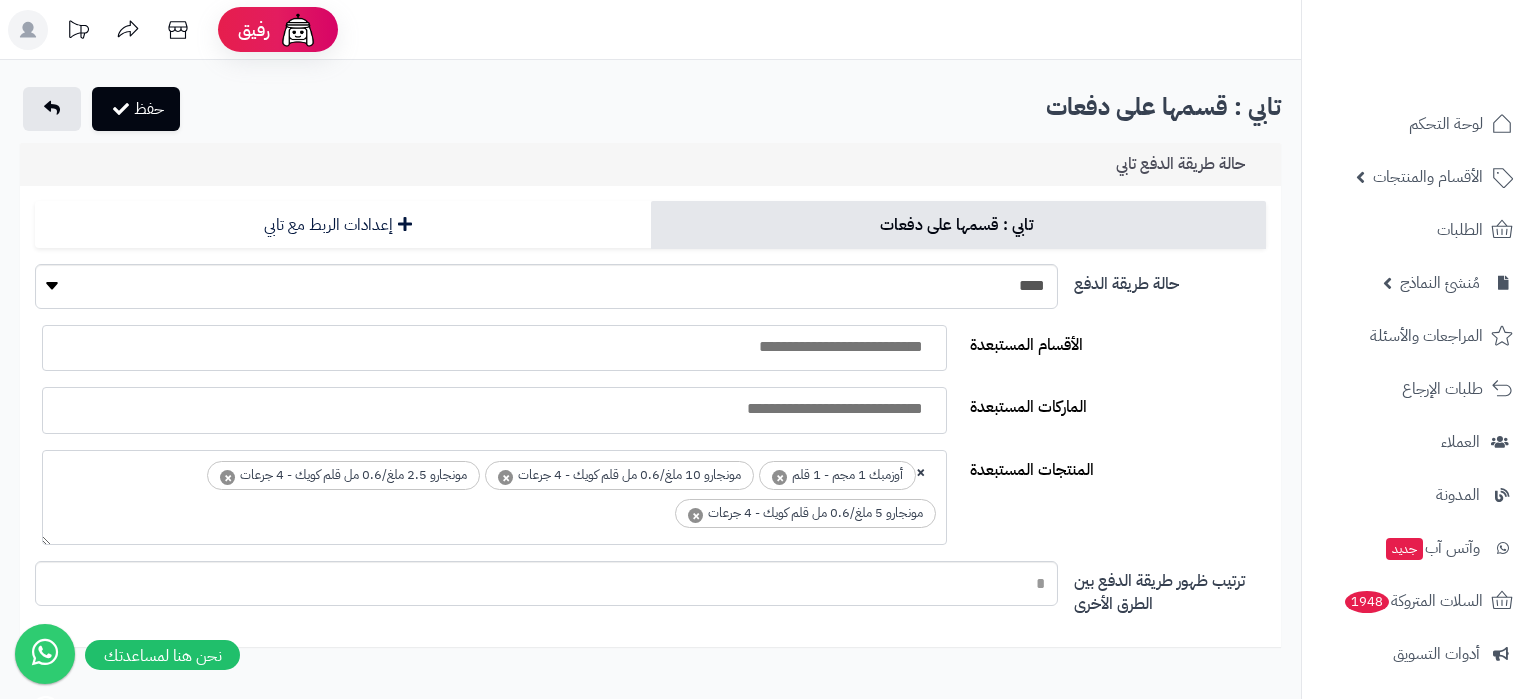 select 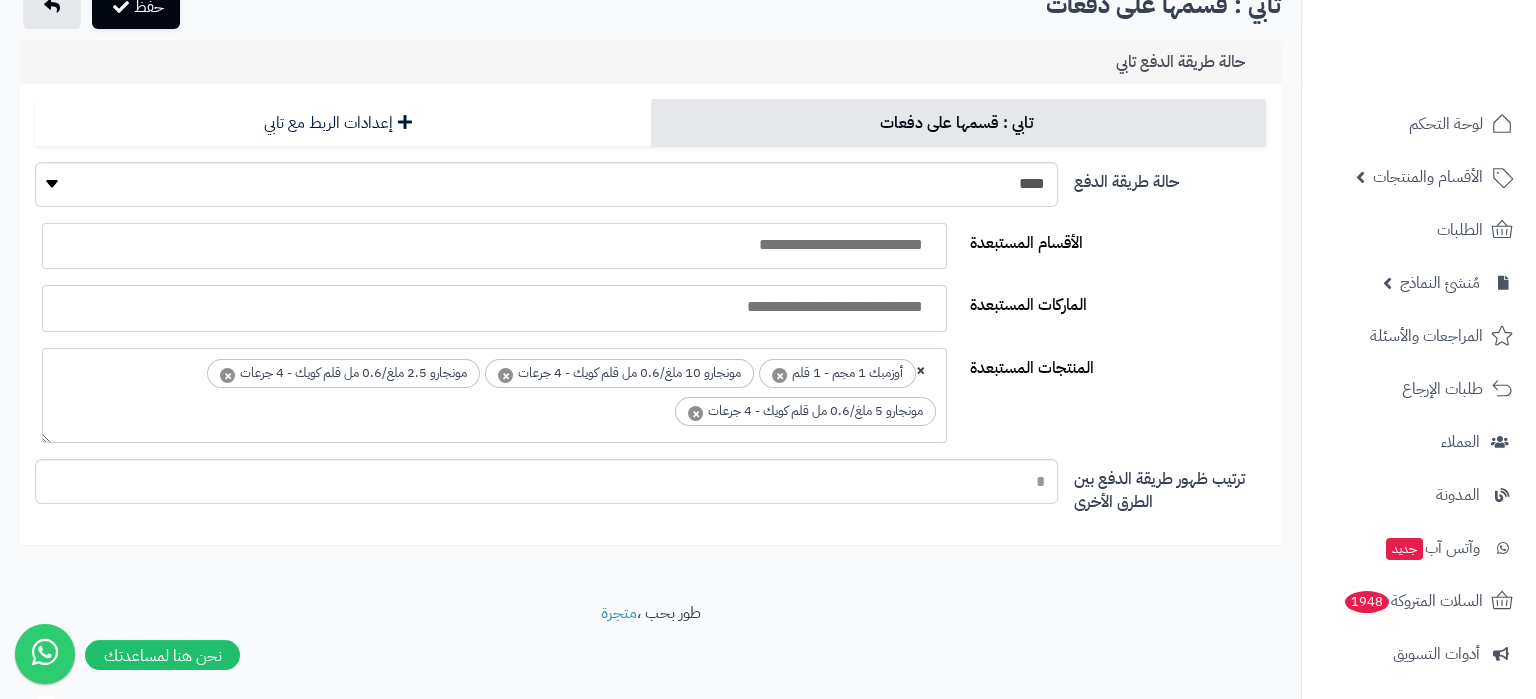 scroll, scrollTop: 0, scrollLeft: 0, axis: both 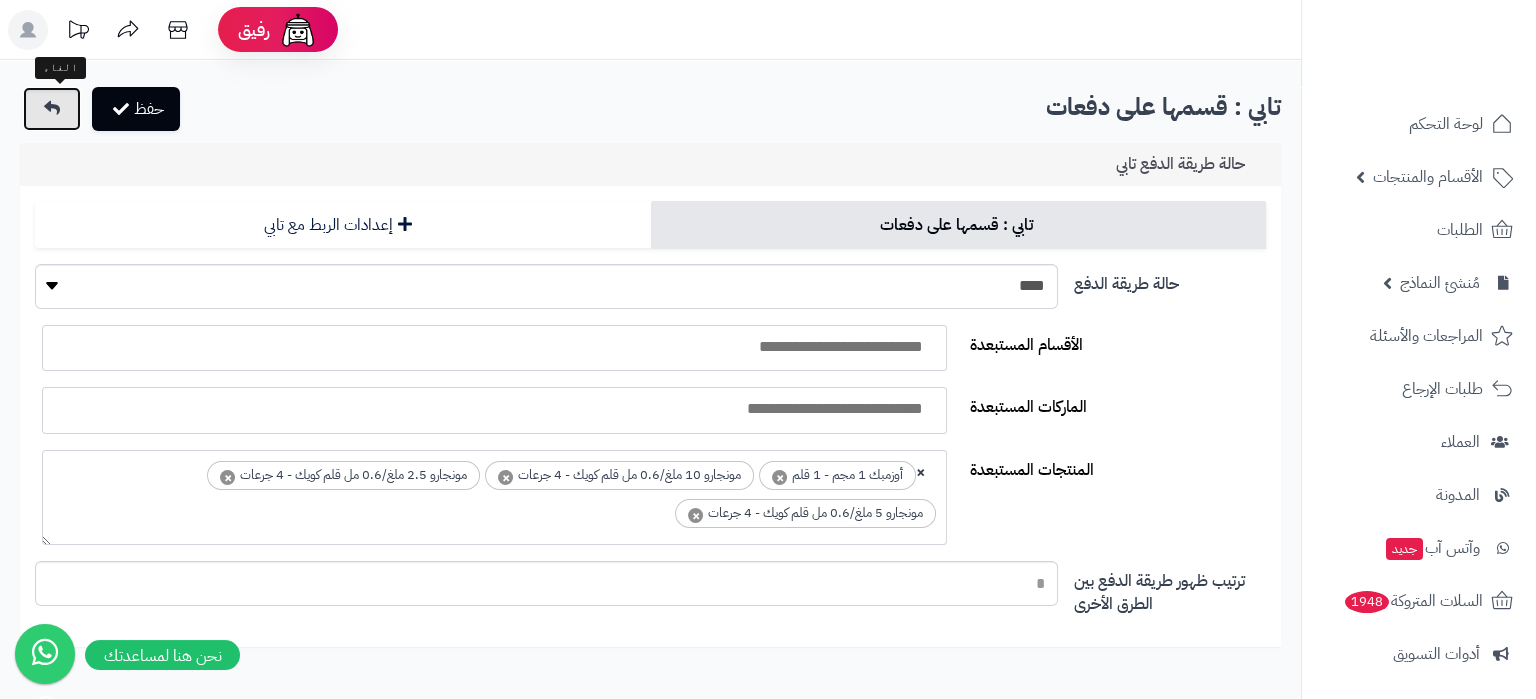 click at bounding box center [52, 108] 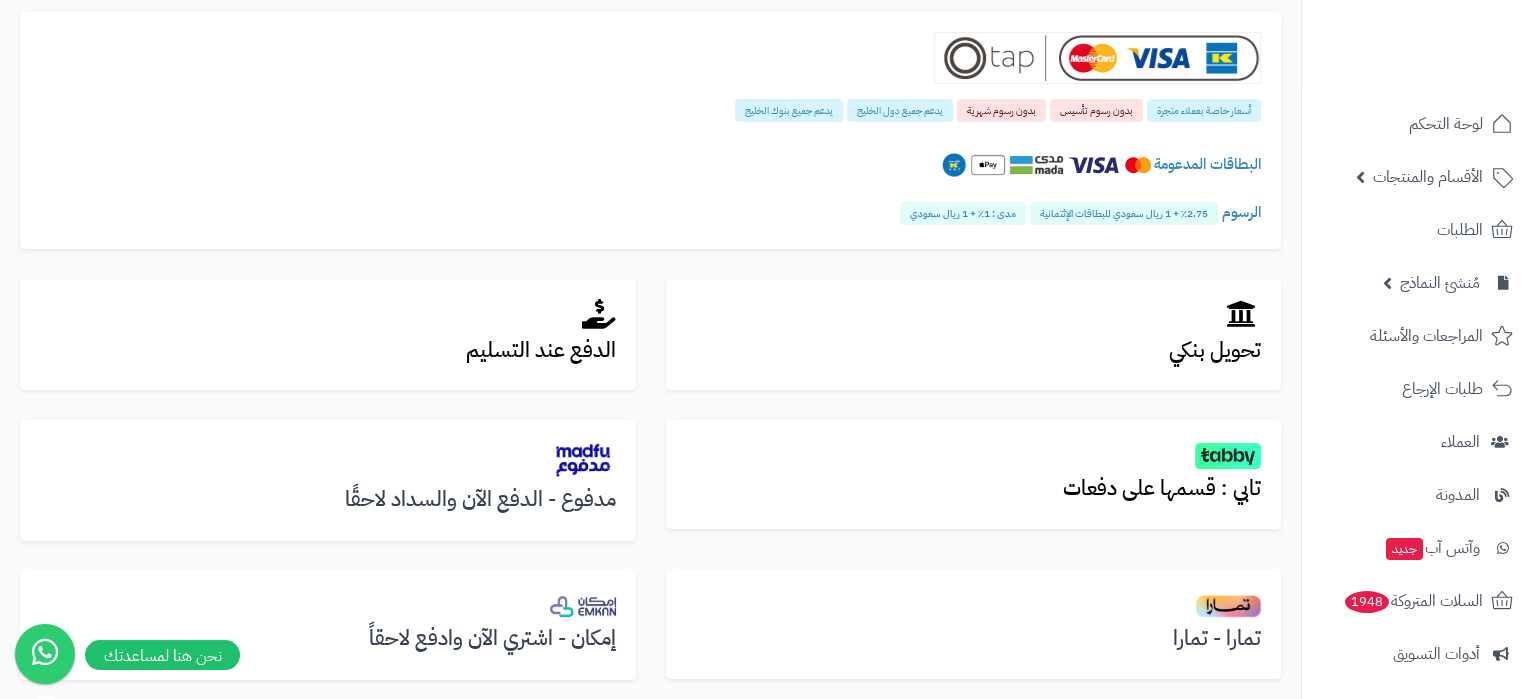 scroll, scrollTop: 645, scrollLeft: 0, axis: vertical 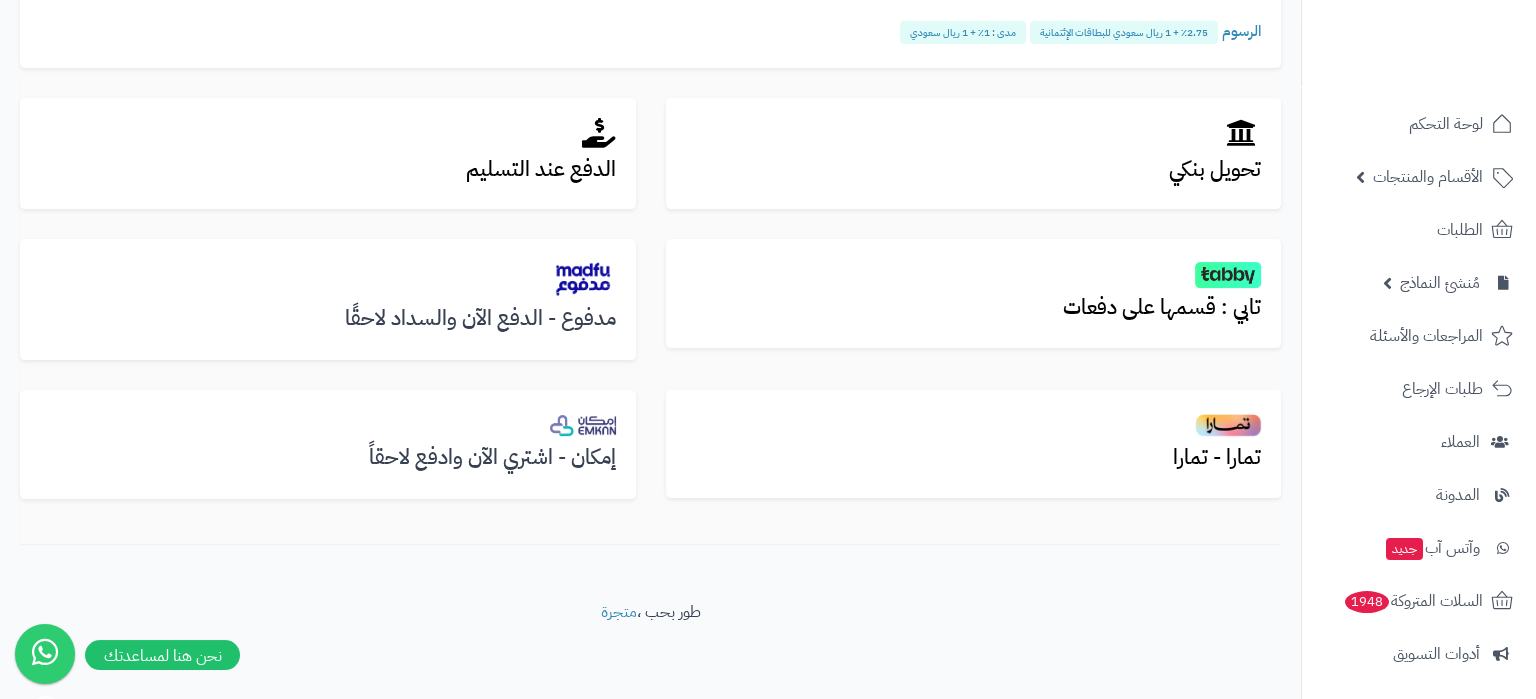 click on "أسعار خاصة بعملاء متجرة
بدون رسوم تأسيس
بدون رسوم شهرية
يدعم [COUNTRY] فقط
يدعم جميع بنوك [COUNTRY]
البطاقات المدعومة
الرسوم
[PERCENTAGE] + [CURRENCY] للبطاقات الإئتمانية
مدى : [PERCENTAGE] + [CURRENCY]
أسعار خاصة بعملاء متجرة
بدون رسوم تأسيس
بدون رسوم شهرية
يدعم جميع دول [REGION]
يدعم جميع بنوك [REGION]
البطاقات المدعومة
الرسوم
[PERCENTAGE] + [CURRENCY] للبطاقات الإئتمانية
مدى : [PERCENTAGE] + [CURRENCY]
تحويل بنكي
الدفع عند التسليم
تابي : قسمها على دفعات
مدفوع - الدفع الآن والسداد لاحقًا
تمارا - تمارا
إمكان - اشتري الآن وادفع لاحقًا" at bounding box center [650, 52] 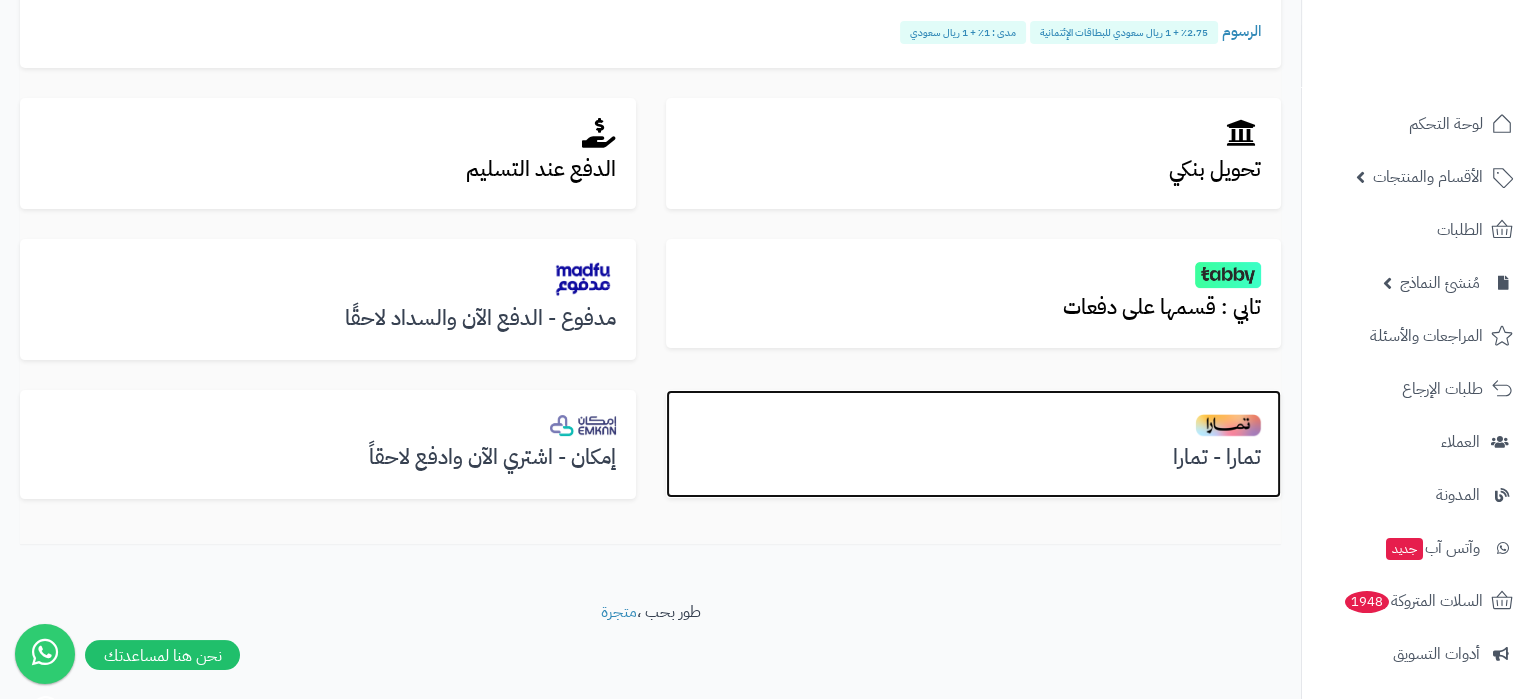 click at bounding box center [974, 424] 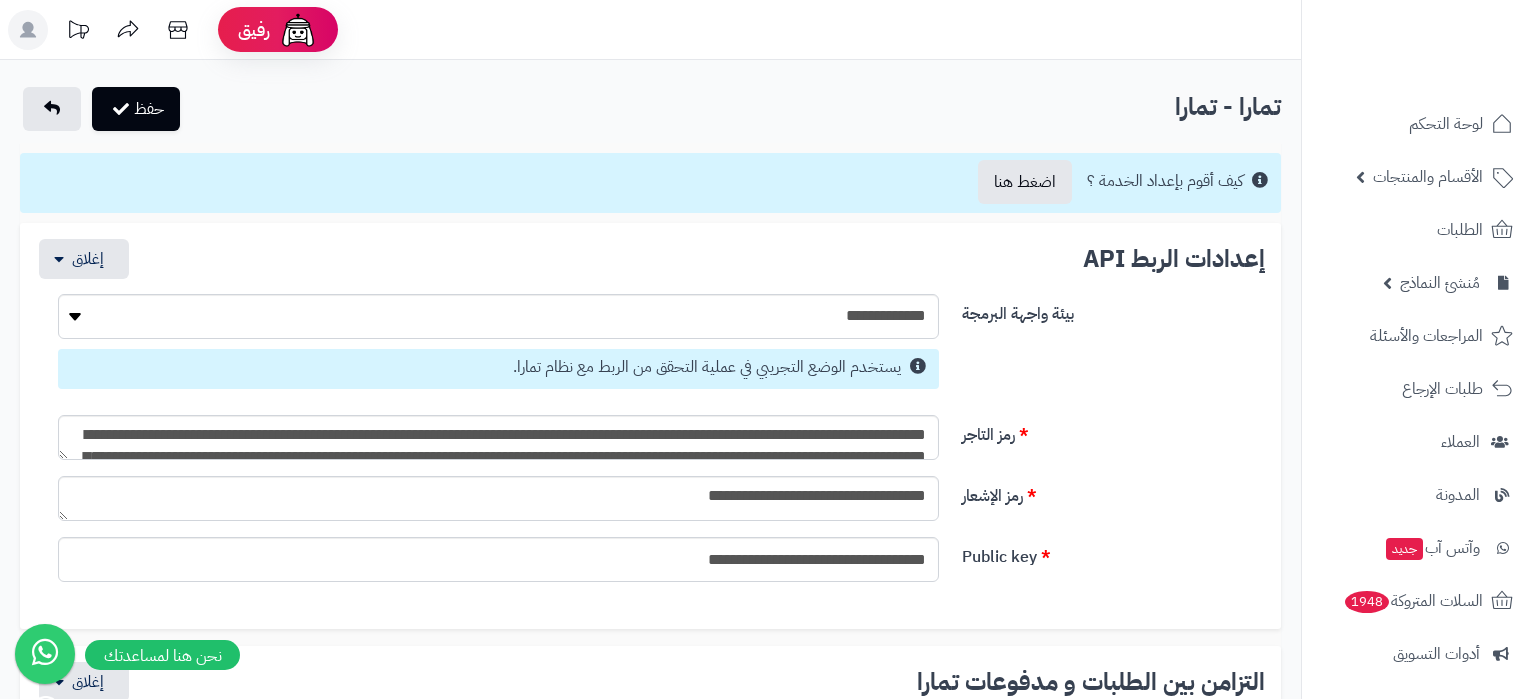 select 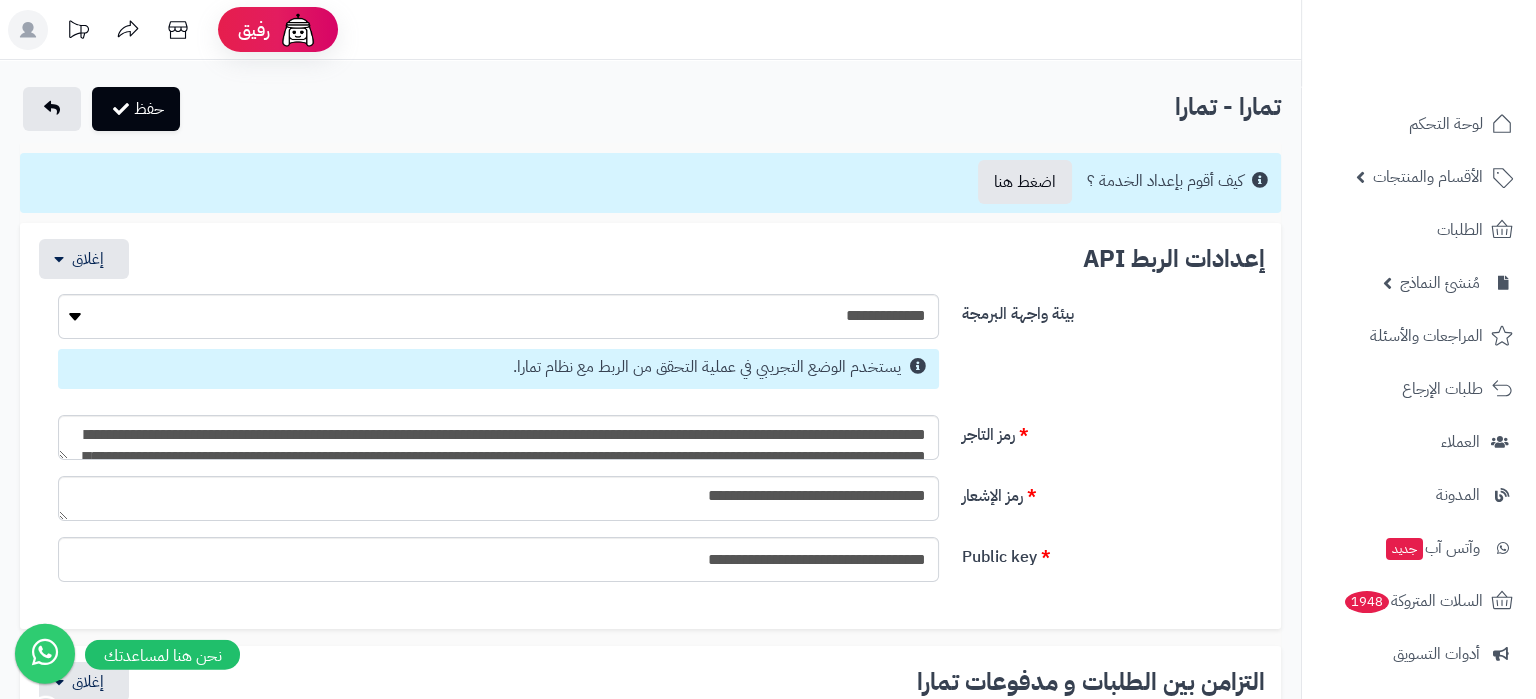 scroll, scrollTop: 0, scrollLeft: 0, axis: both 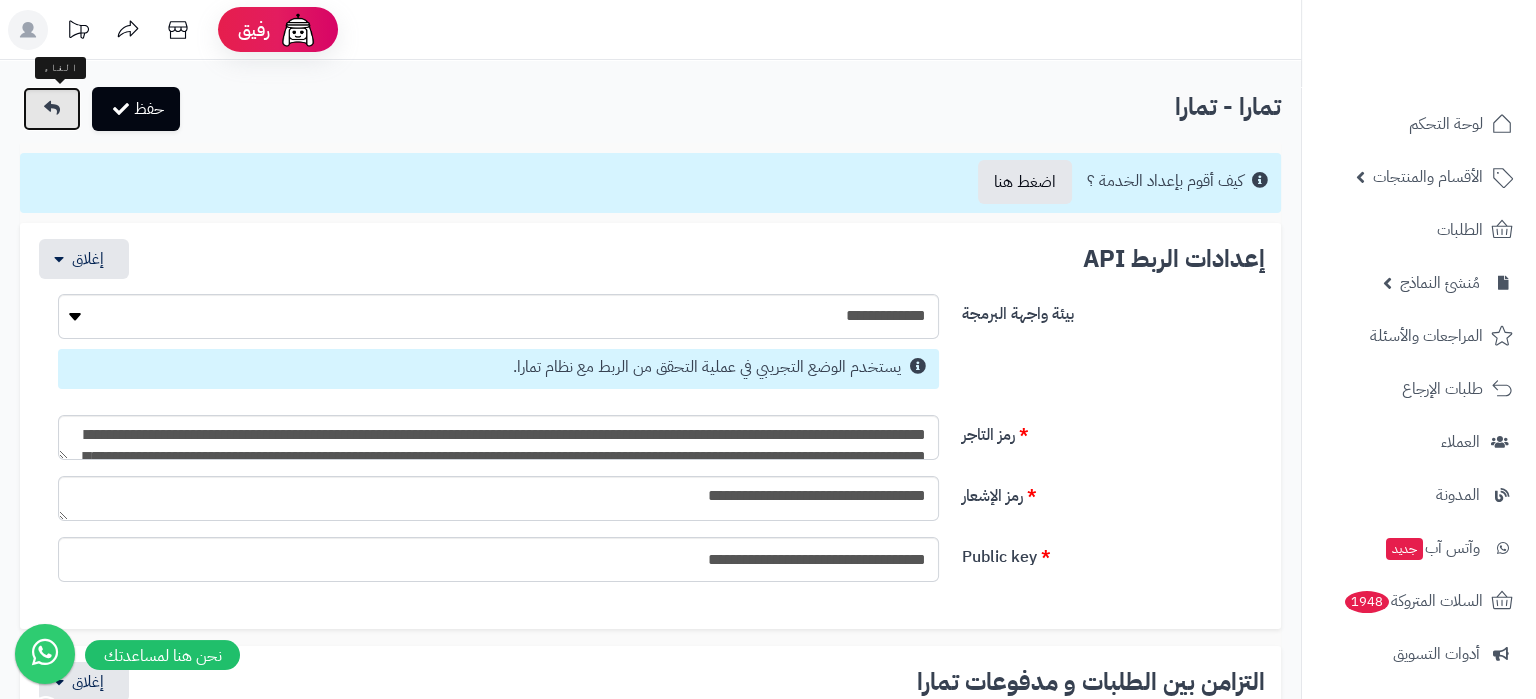 click at bounding box center (52, 109) 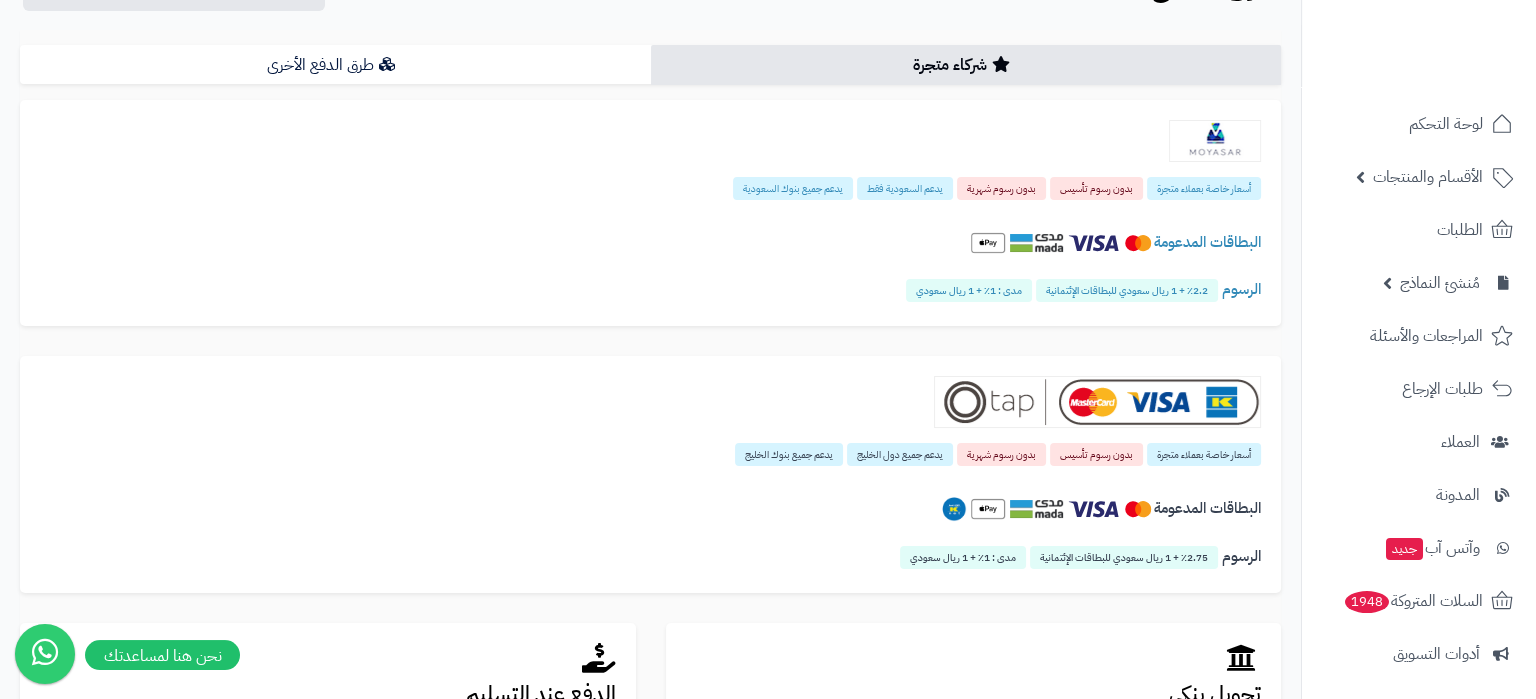 scroll, scrollTop: 0, scrollLeft: 0, axis: both 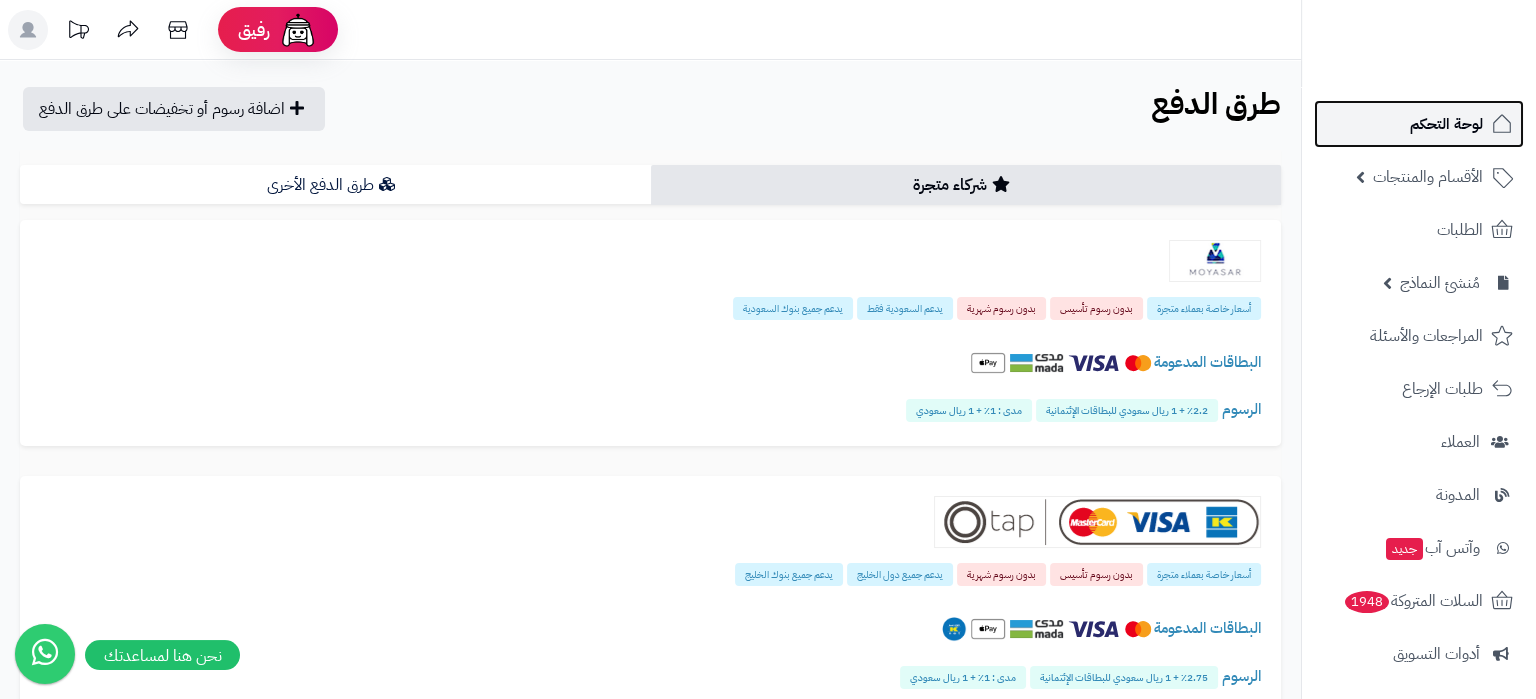 click on "لوحة التحكم" at bounding box center (1446, 124) 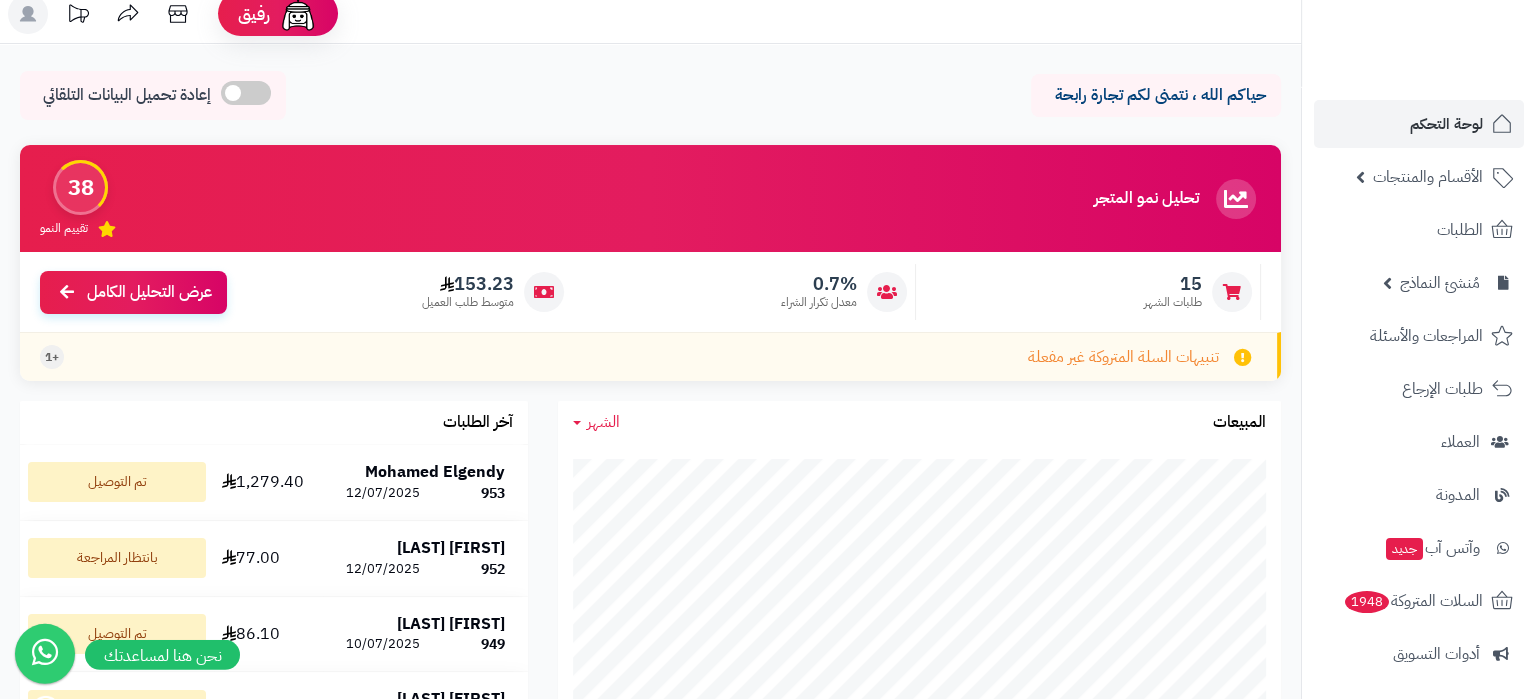 scroll, scrollTop: 0, scrollLeft: 0, axis: both 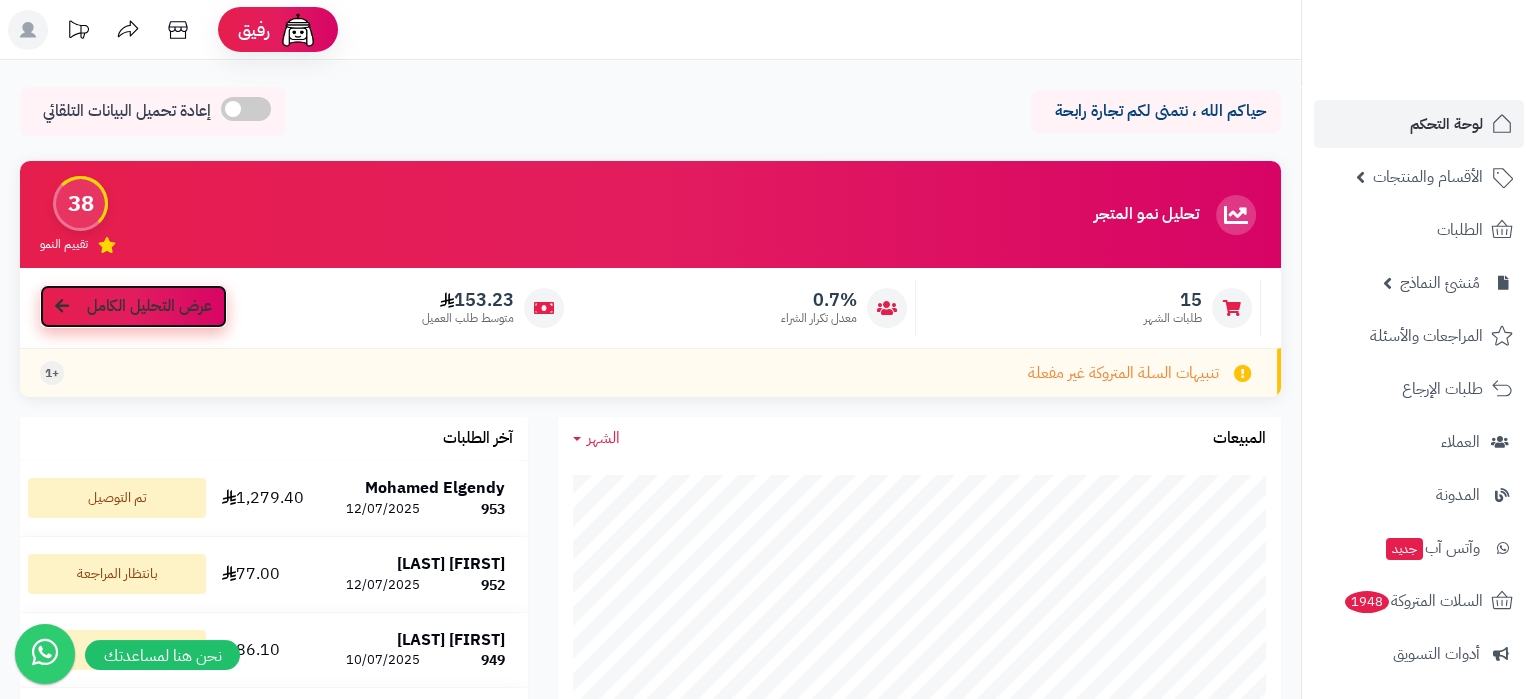 click on "عرض التحليل الكامل" at bounding box center [149, 306] 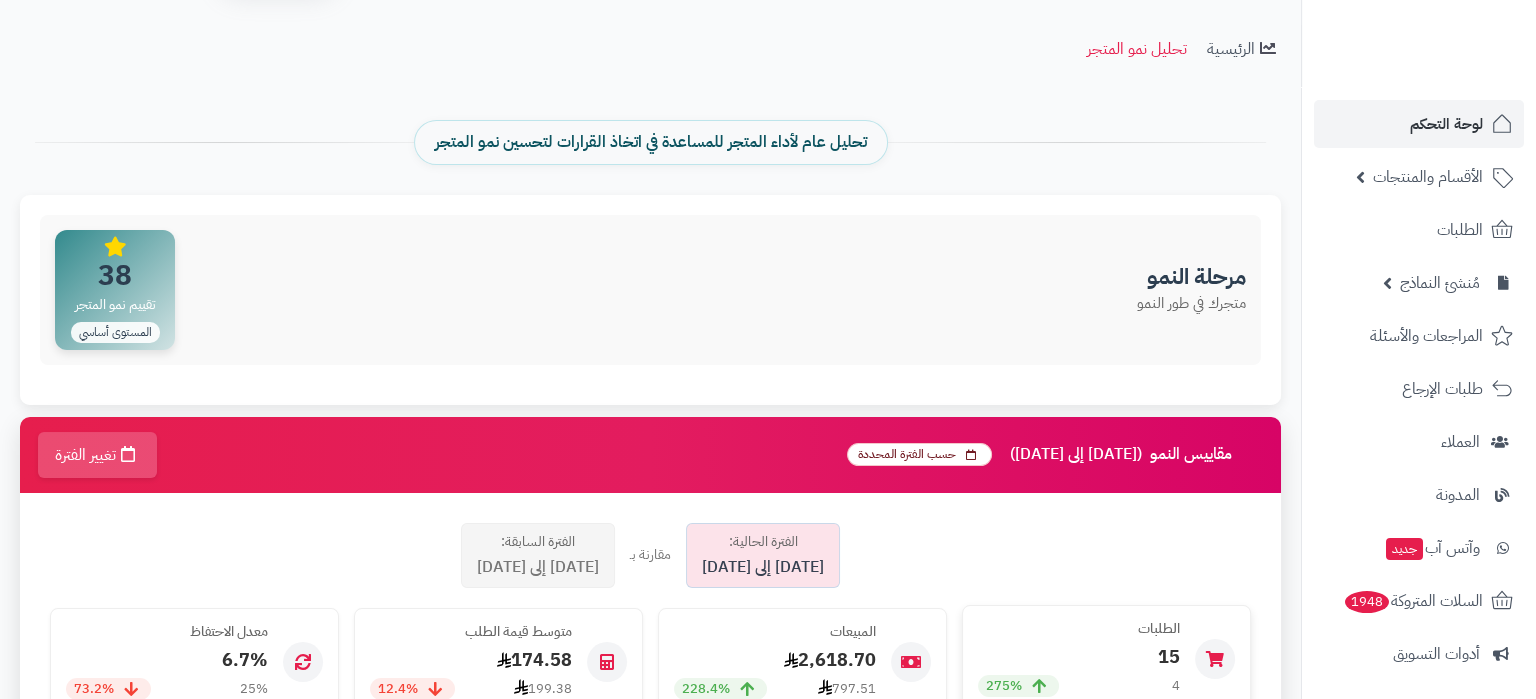 scroll, scrollTop: 0, scrollLeft: 0, axis: both 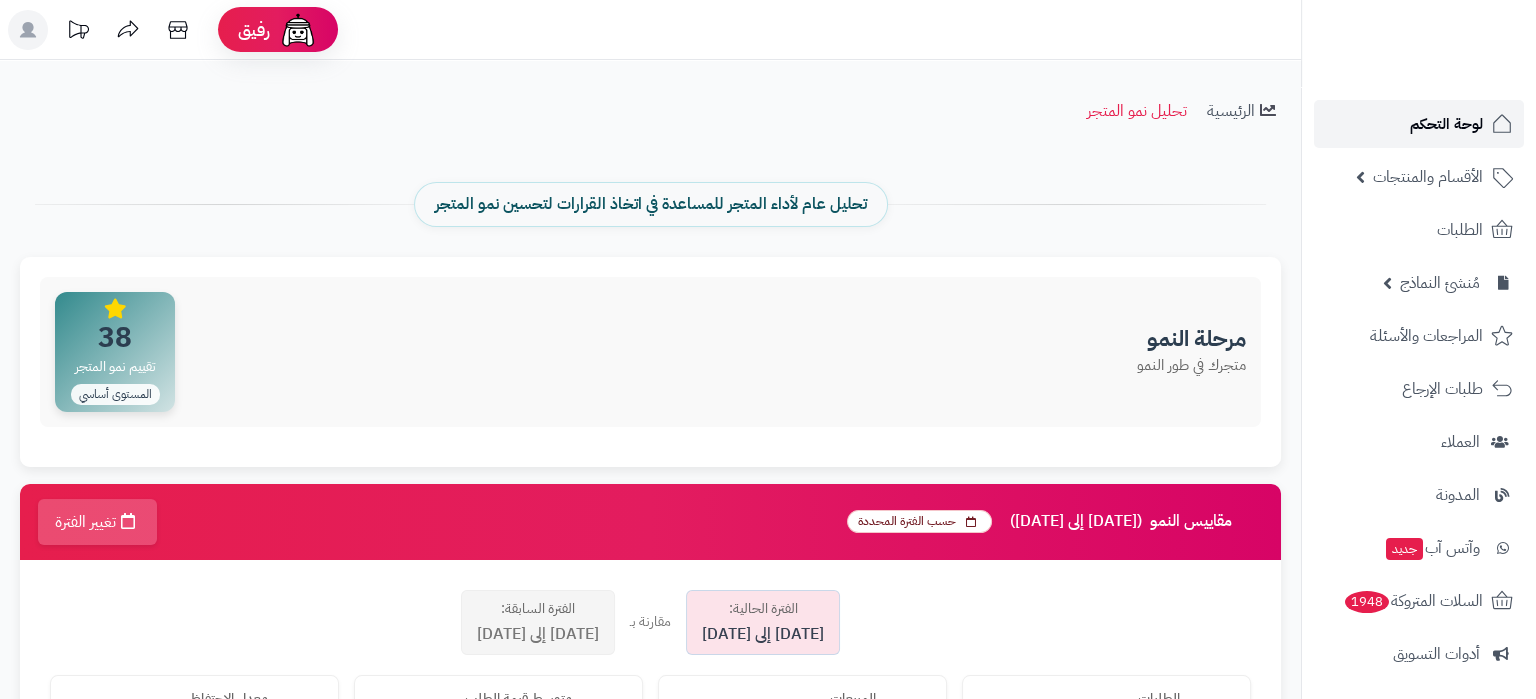 click on "لوحة التحكم" at bounding box center [1446, 124] 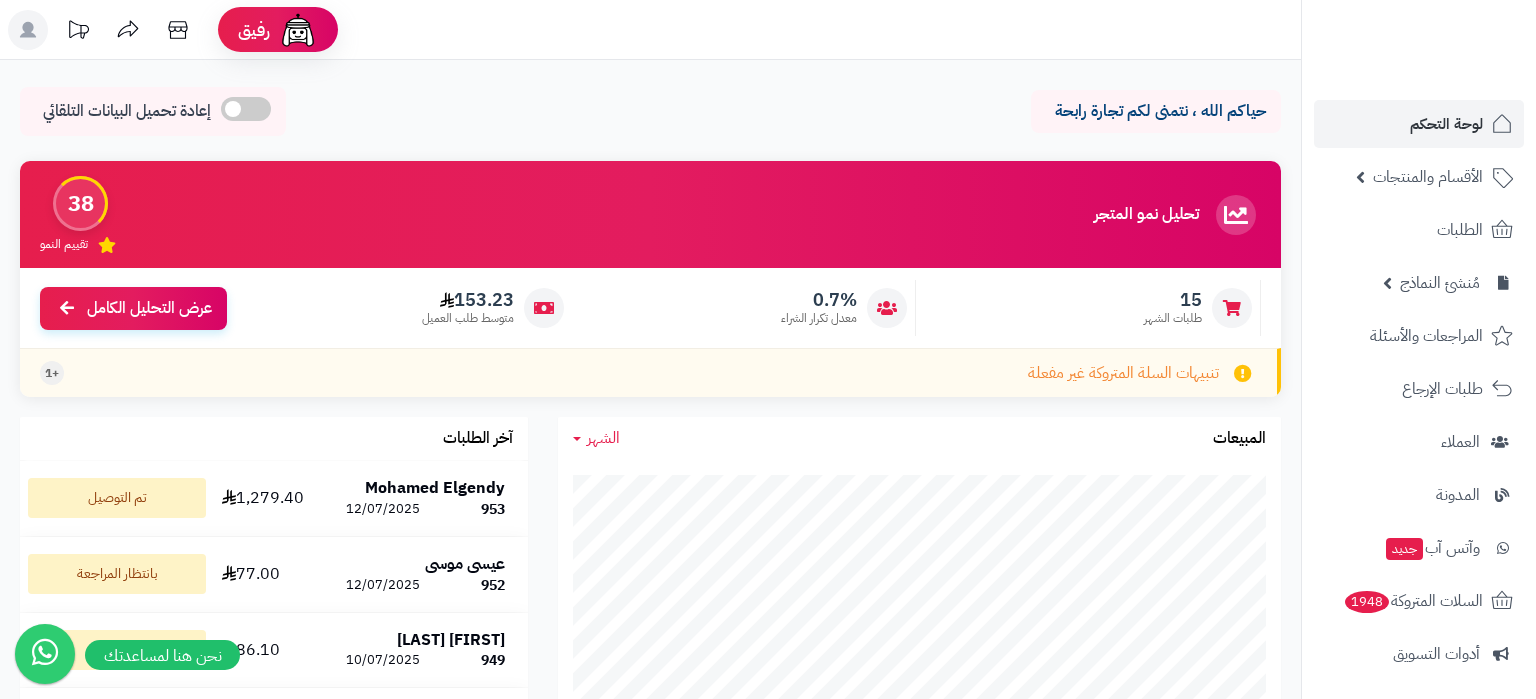 scroll, scrollTop: 0, scrollLeft: 0, axis: both 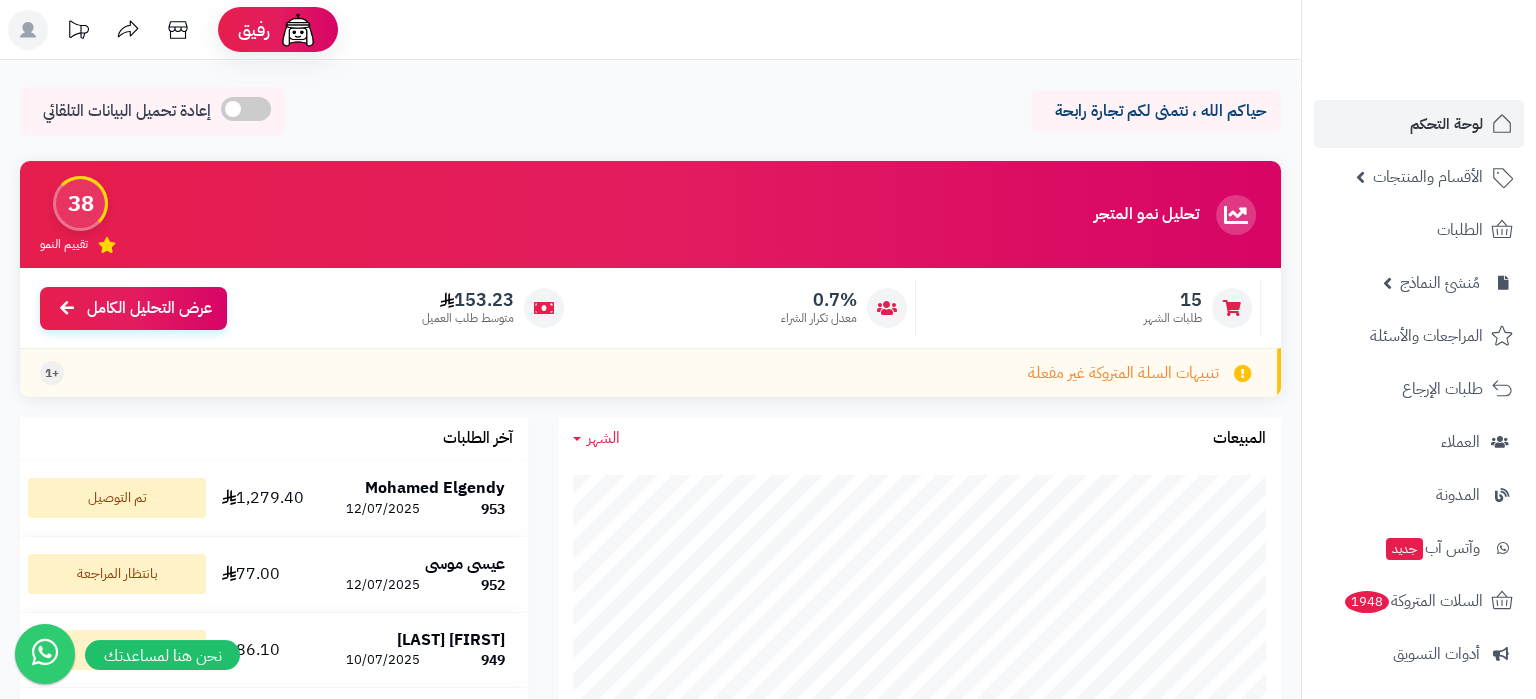 click 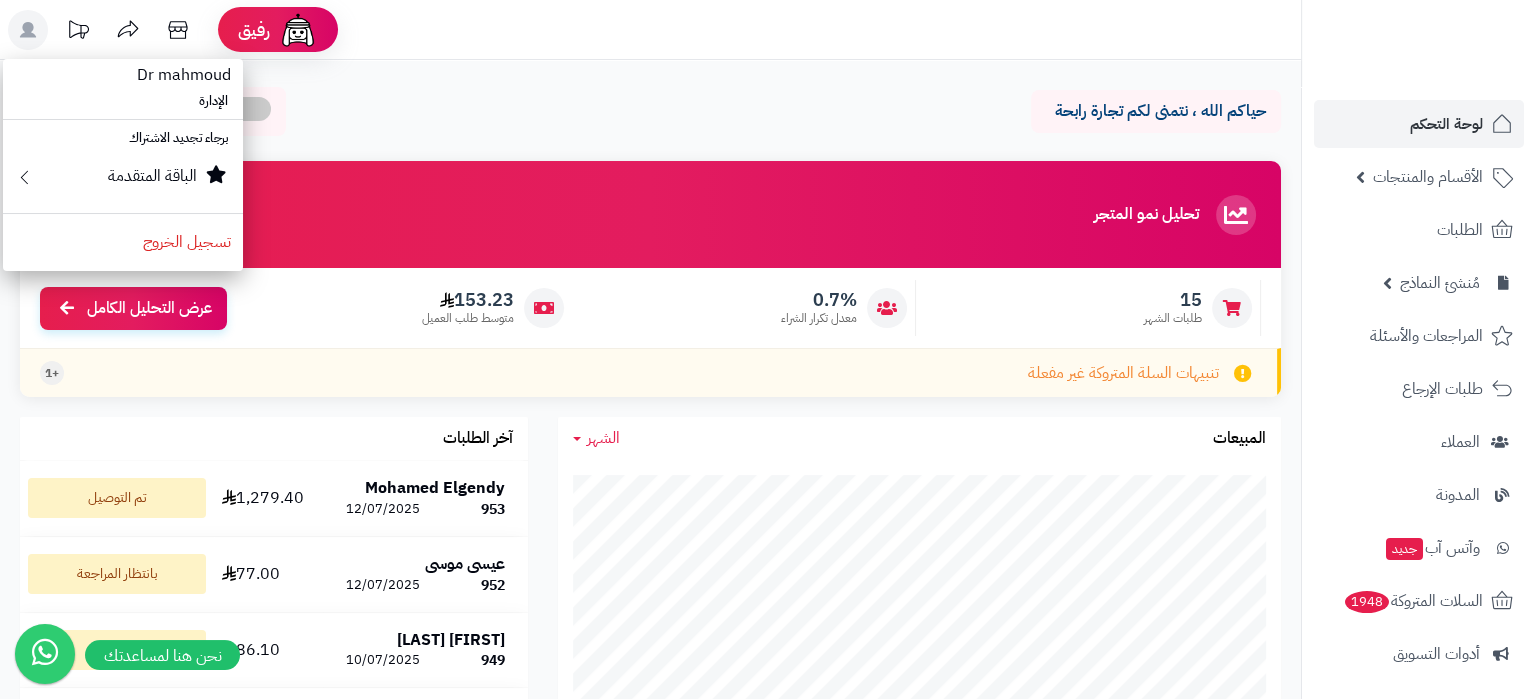 click 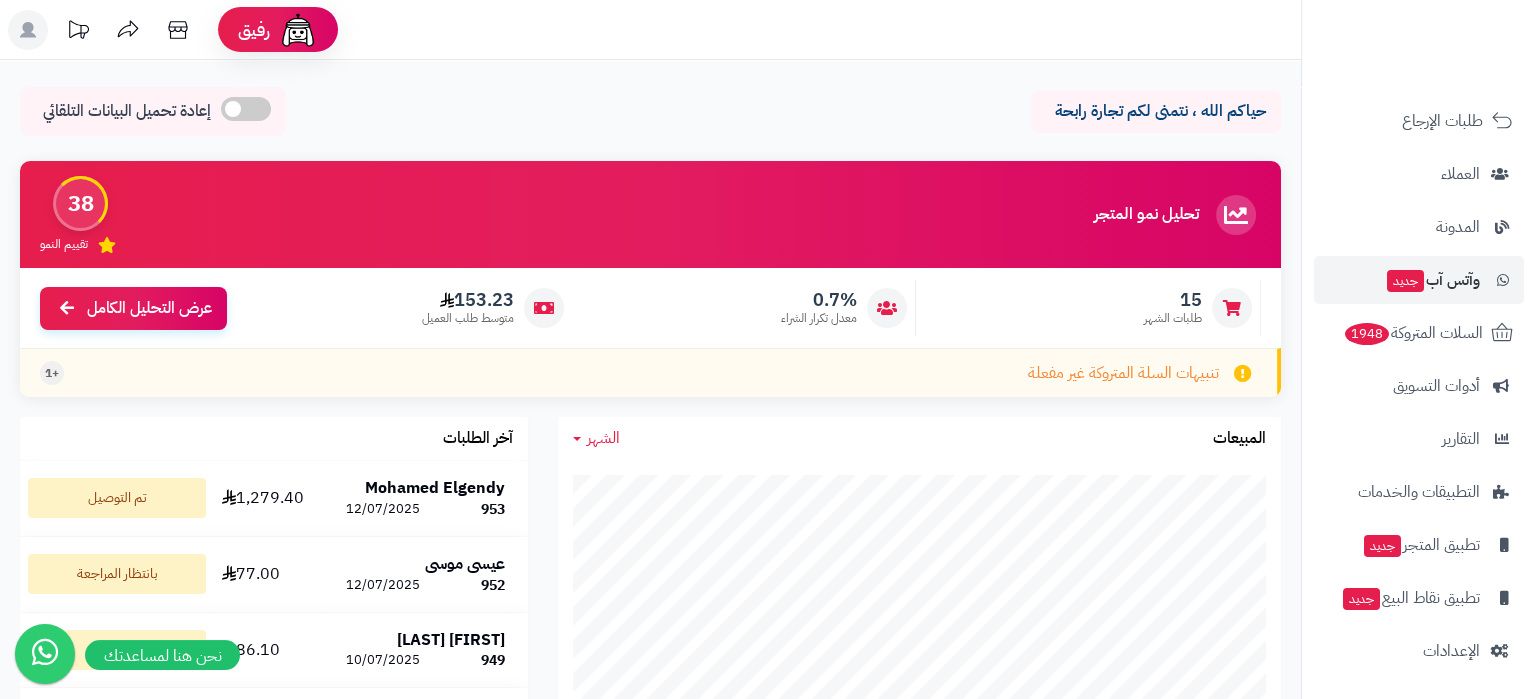 scroll, scrollTop: 269, scrollLeft: 0, axis: vertical 